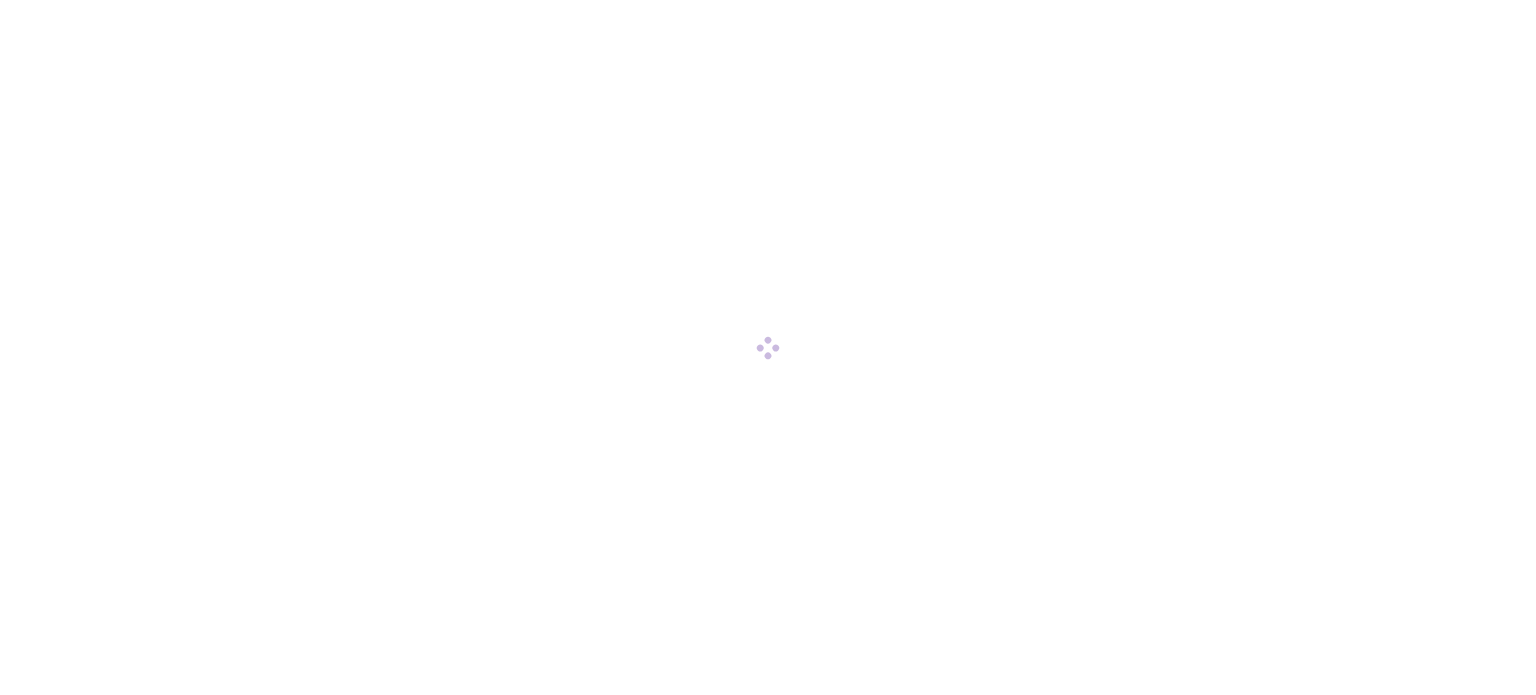 scroll, scrollTop: 0, scrollLeft: 0, axis: both 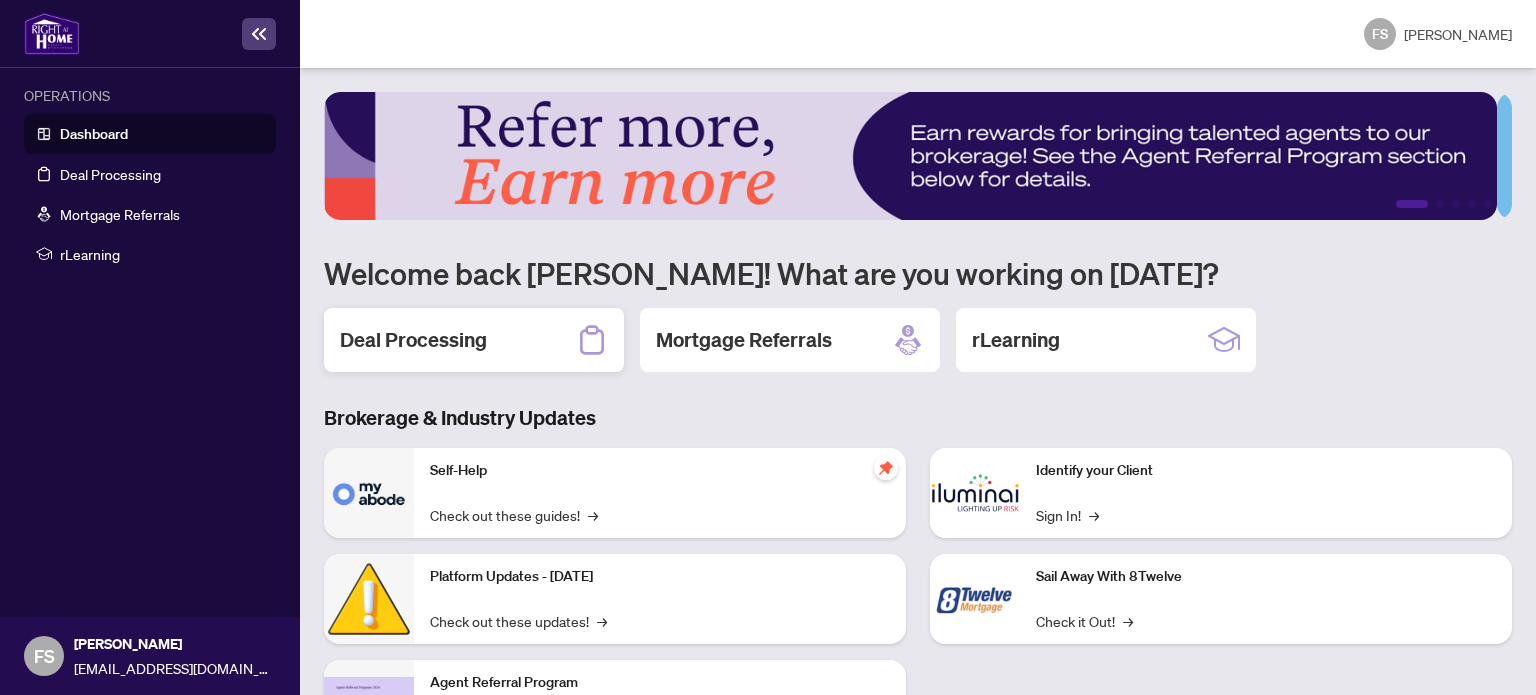 click on "Deal Processing" at bounding box center [413, 340] 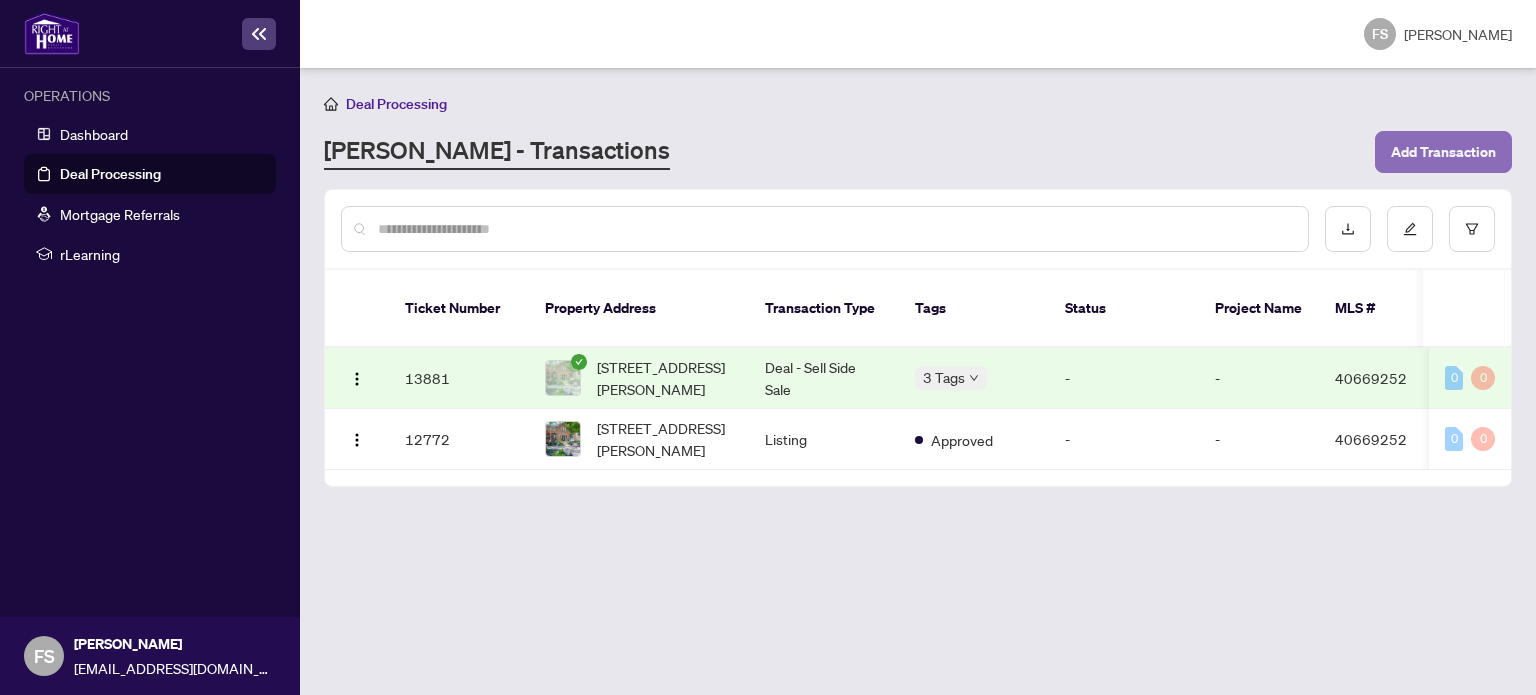 click on "Add Transaction" at bounding box center [1443, 152] 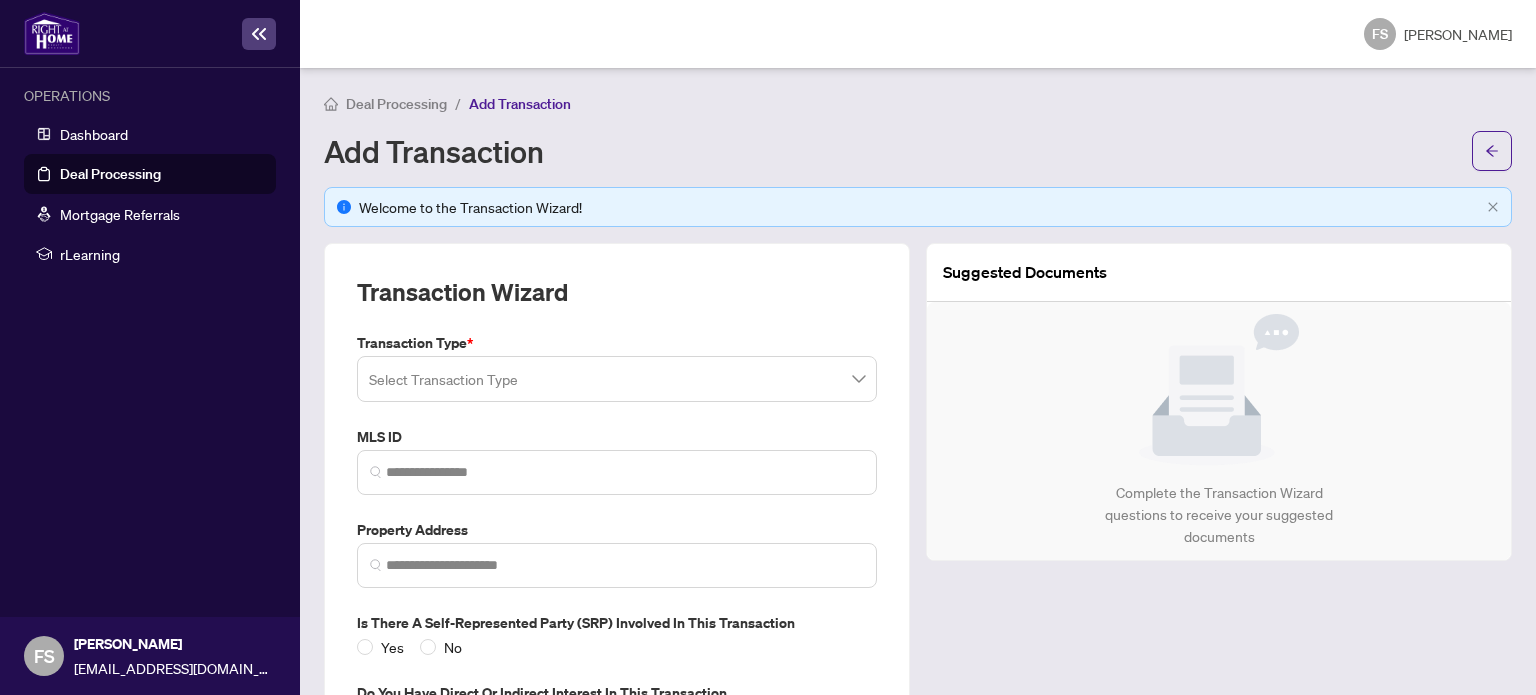 click at bounding box center (617, 379) 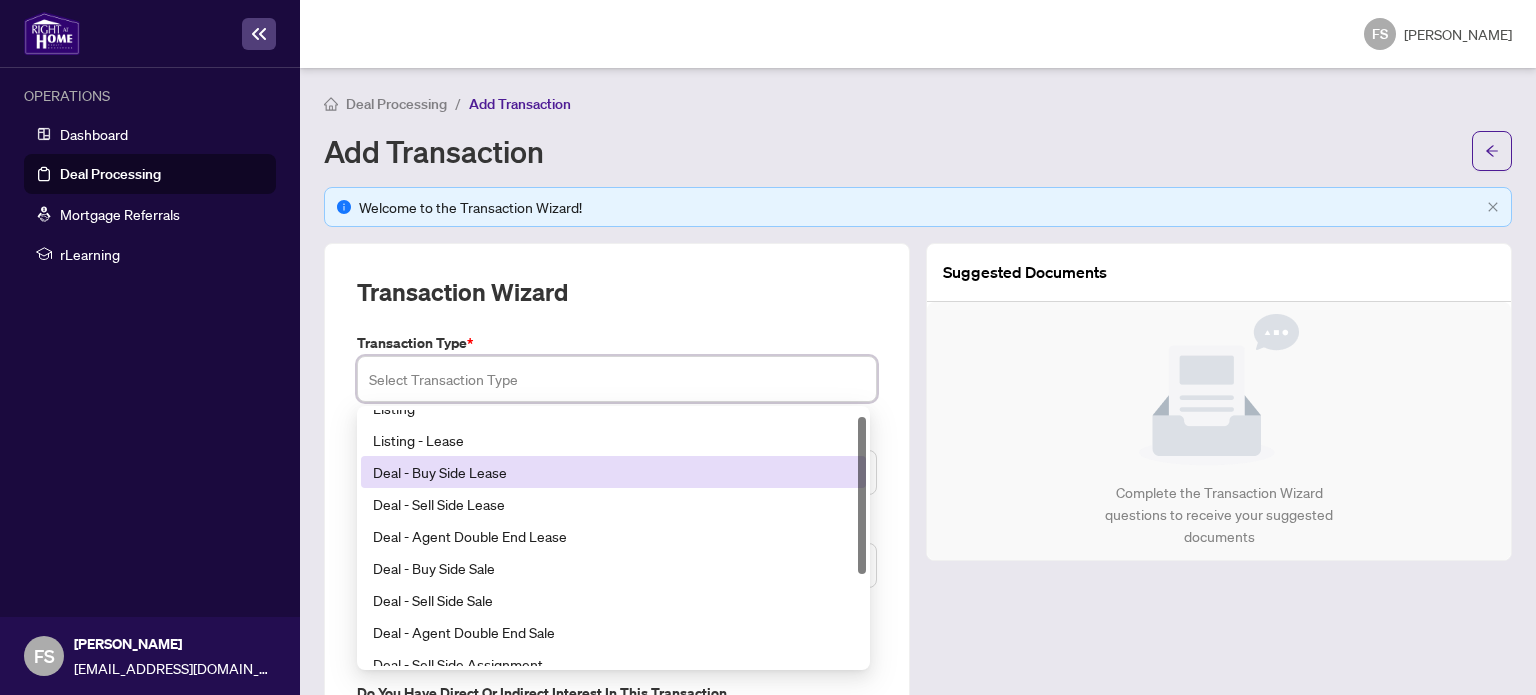 scroll, scrollTop: 0, scrollLeft: 0, axis: both 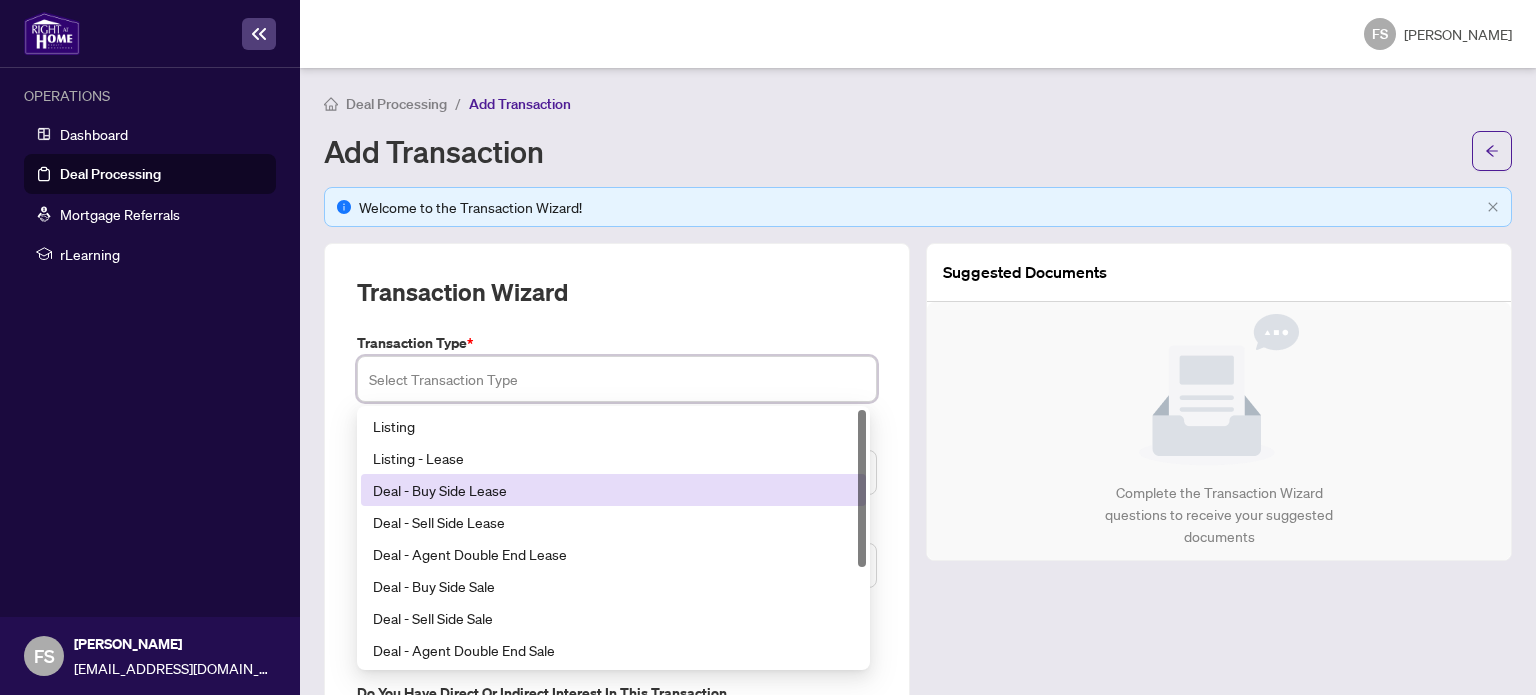 drag, startPoint x: 864, startPoint y: 468, endPoint x: 857, endPoint y: 449, distance: 20.248457 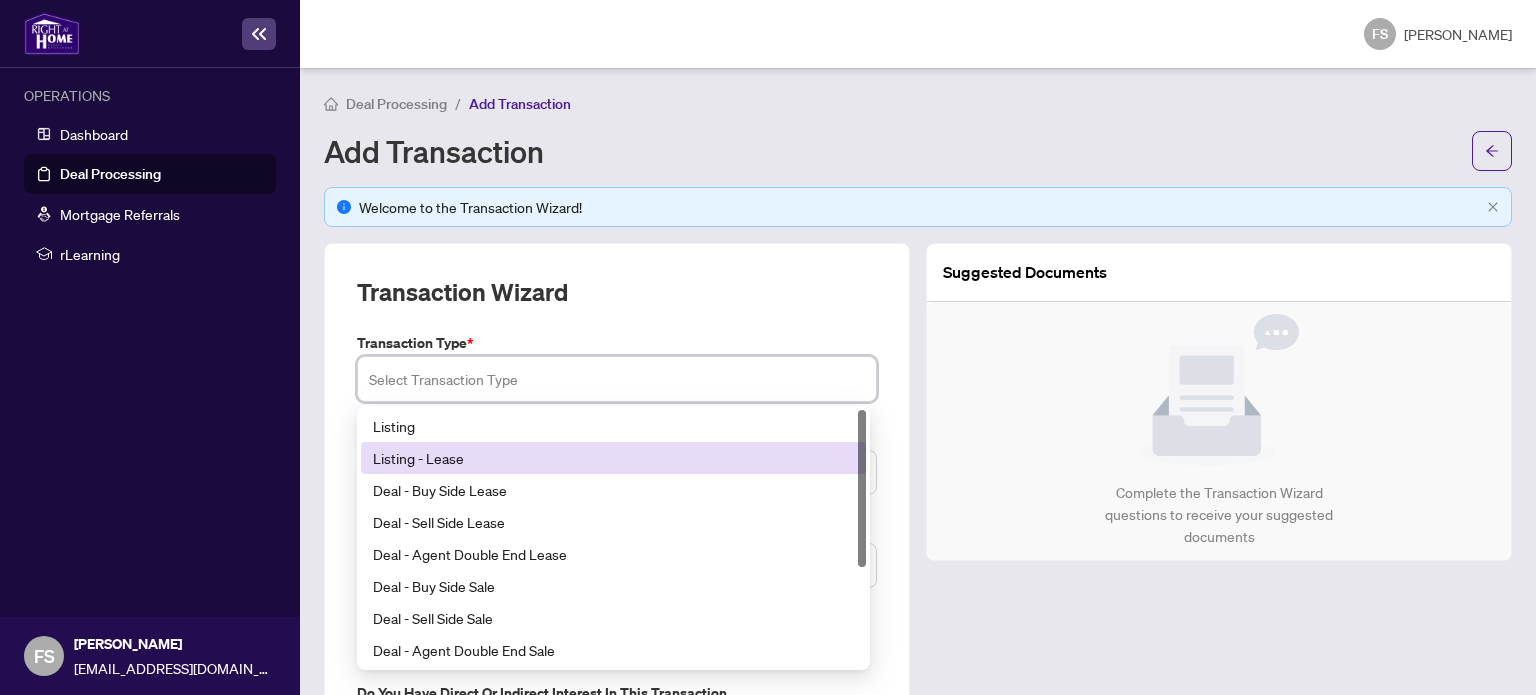 click on "Listing - Lease" at bounding box center (613, 458) 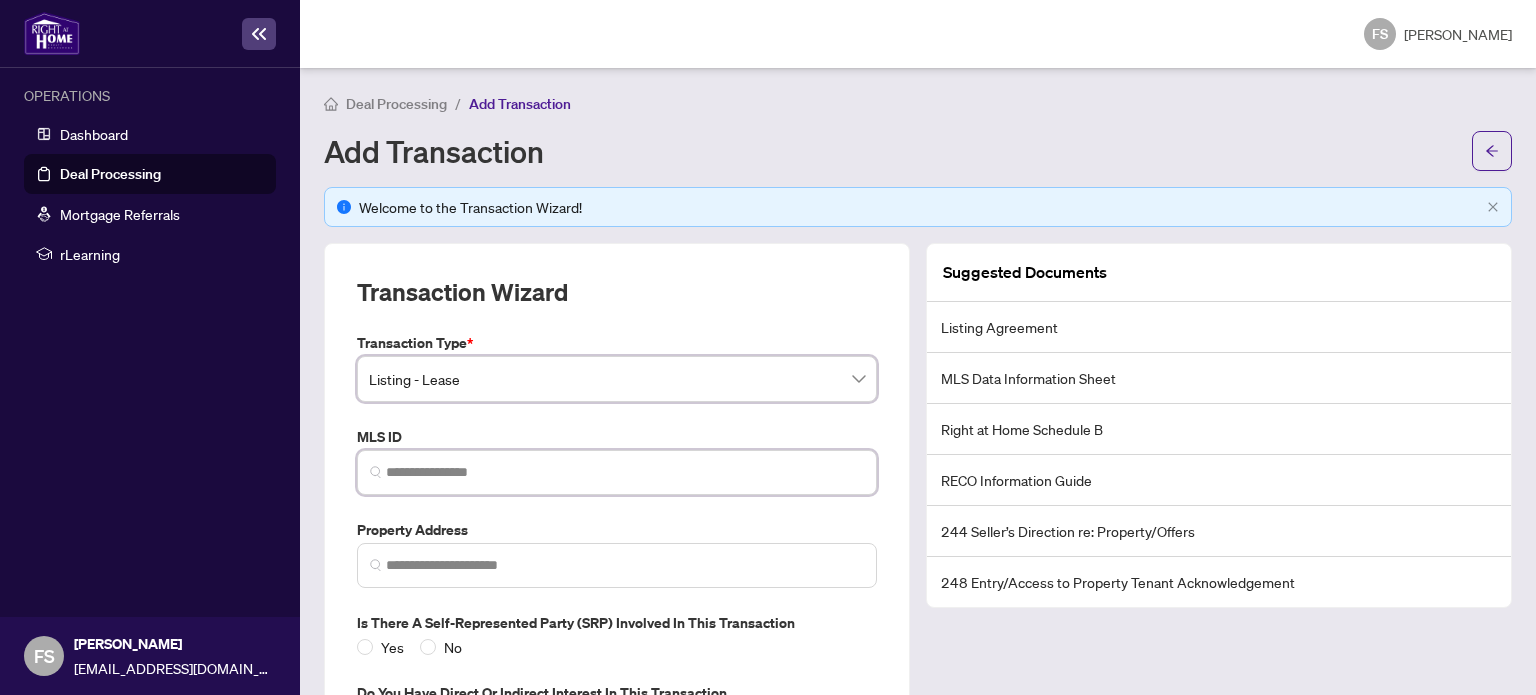 click at bounding box center (625, 472) 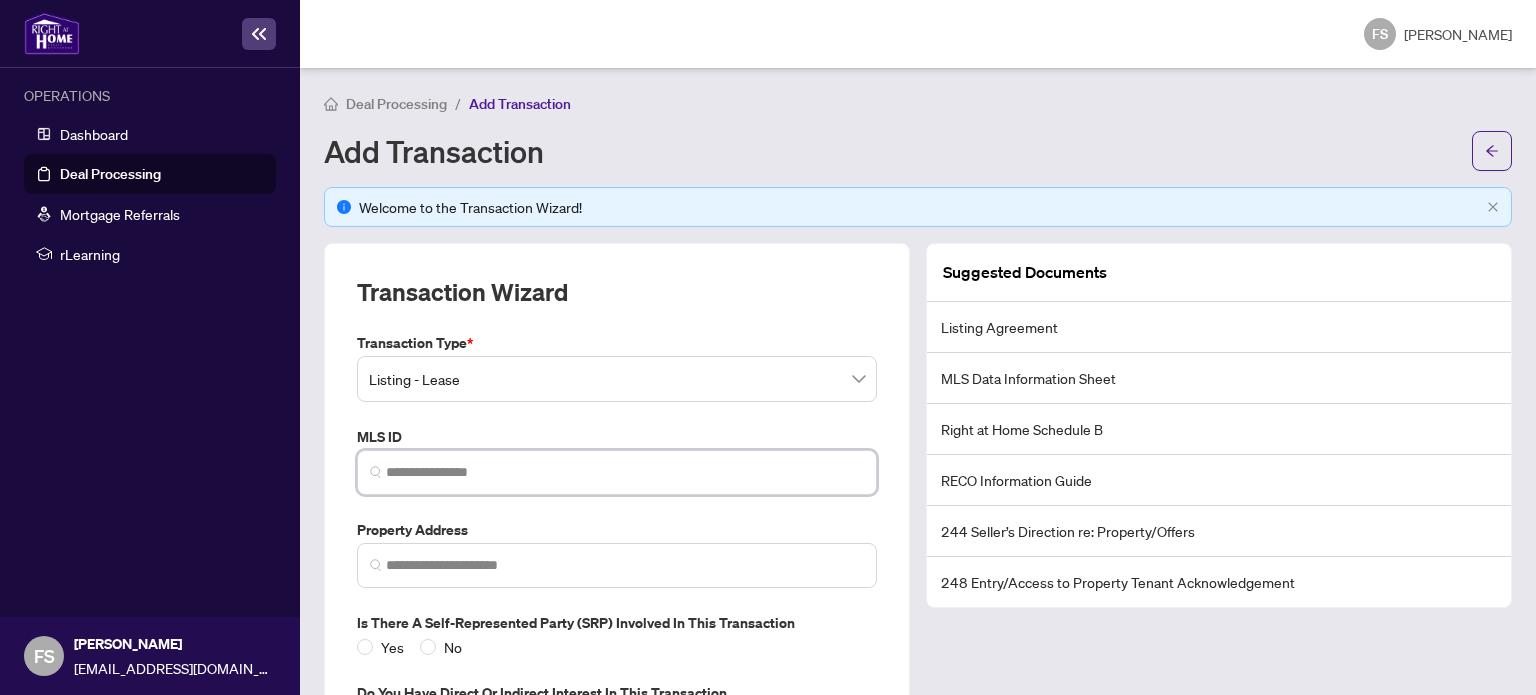 click at bounding box center [625, 472] 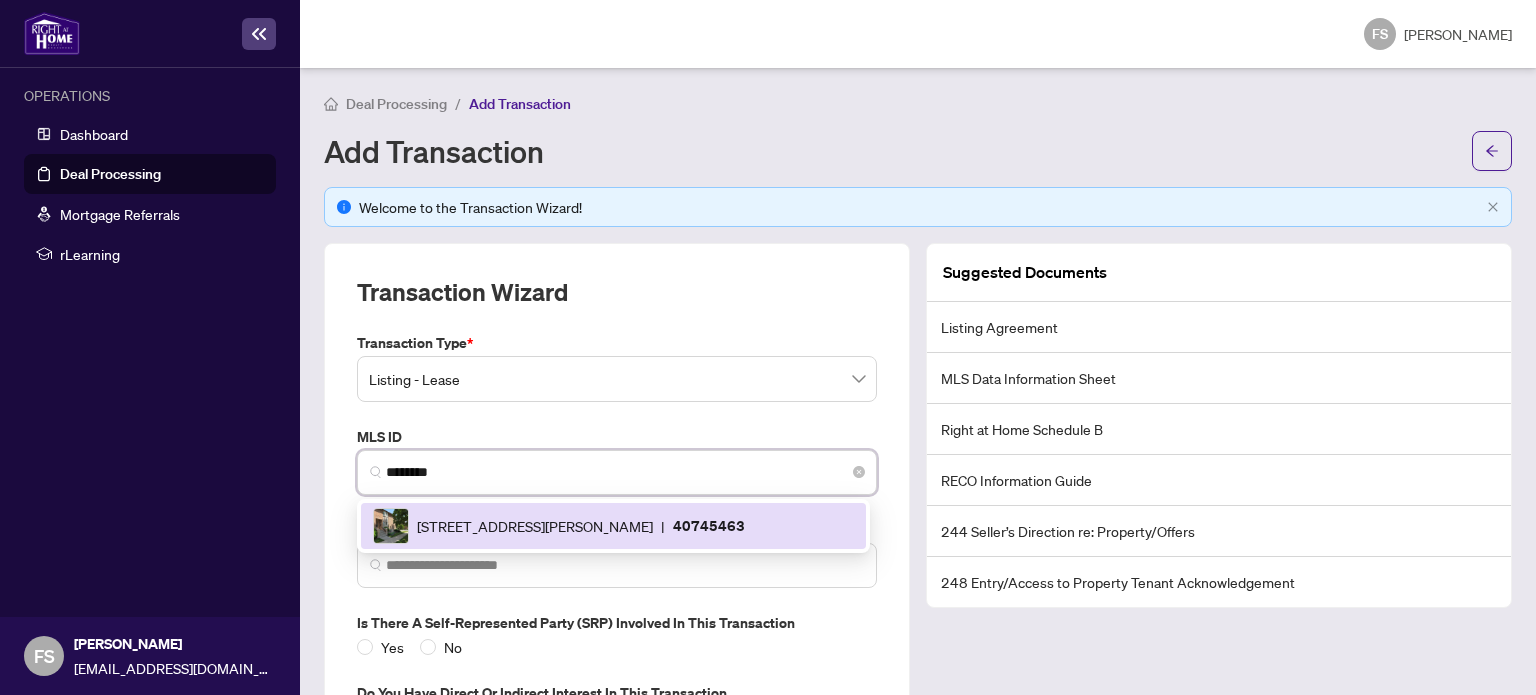 click on "[STREET_ADDRESS][PERSON_NAME] | 40745463" at bounding box center (613, 526) 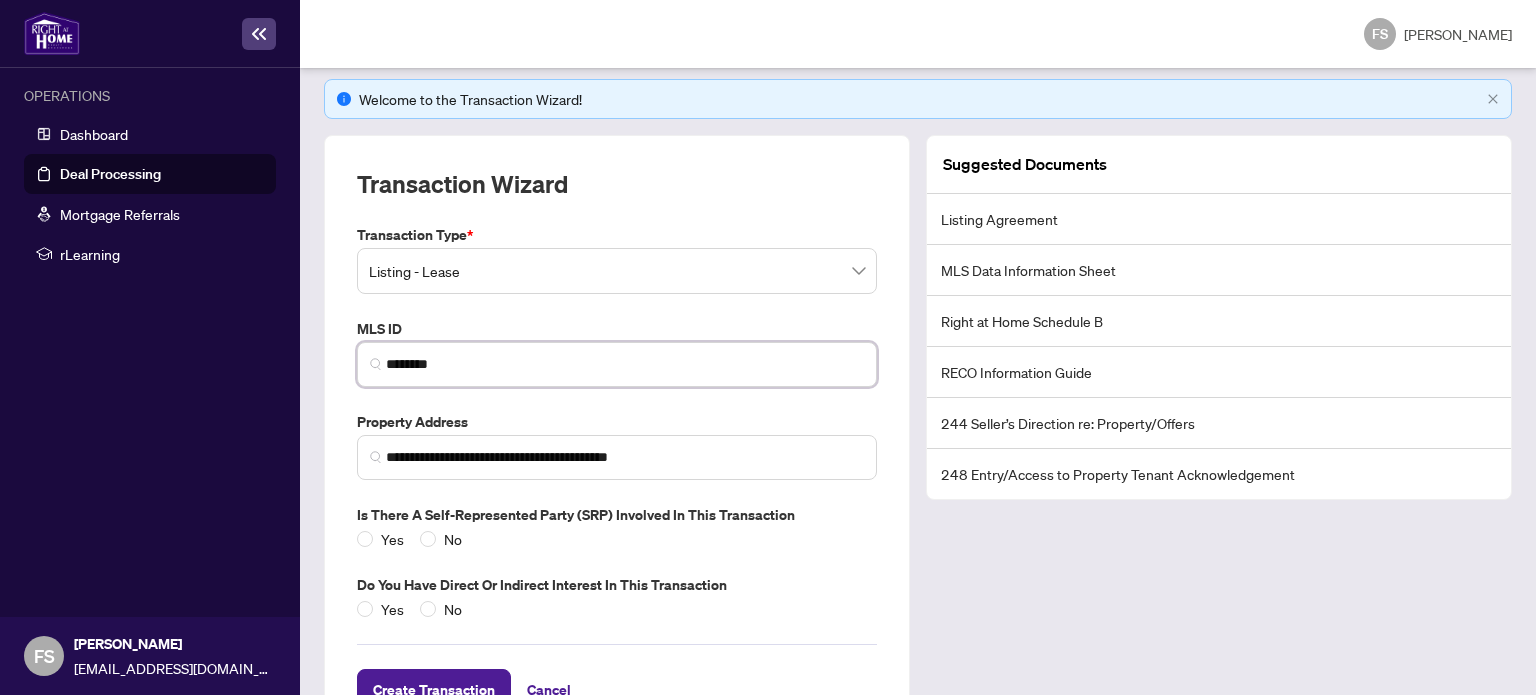 scroll, scrollTop: 177, scrollLeft: 0, axis: vertical 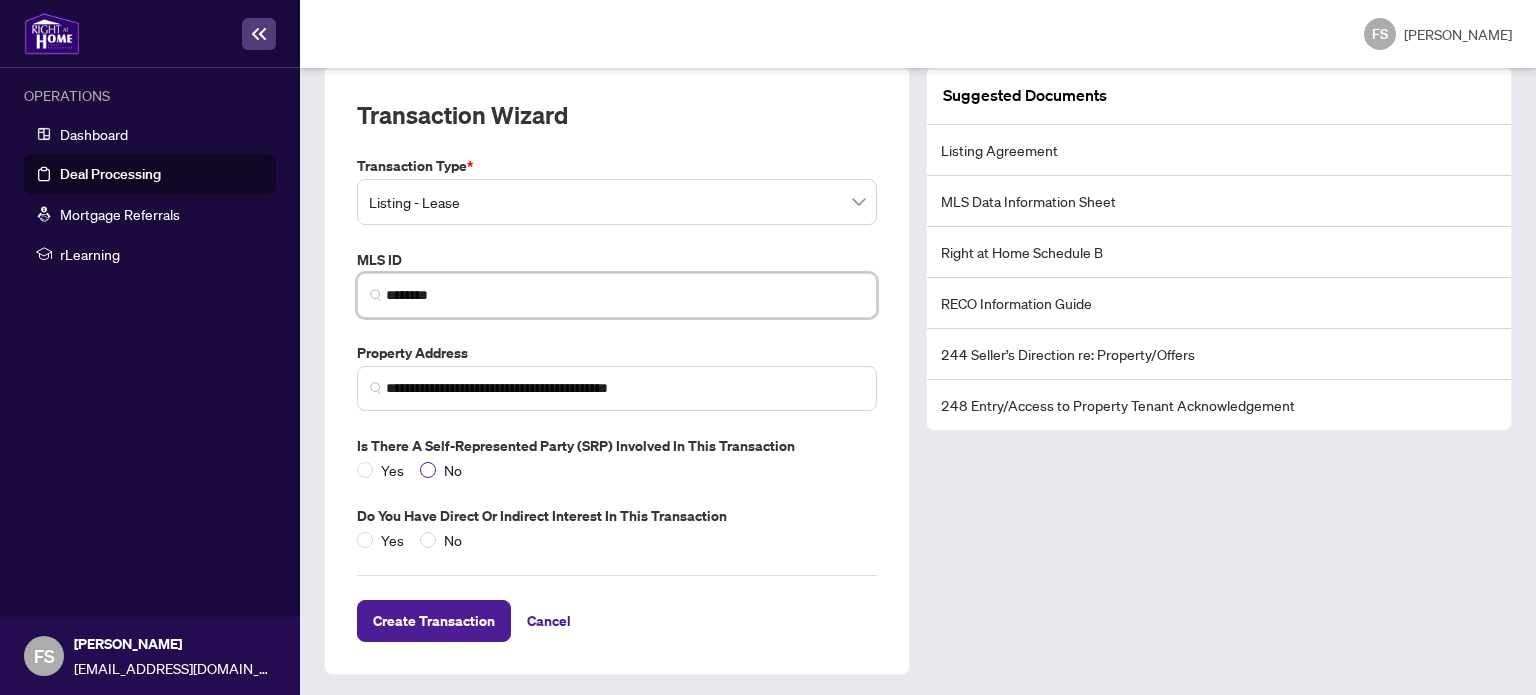 type on "********" 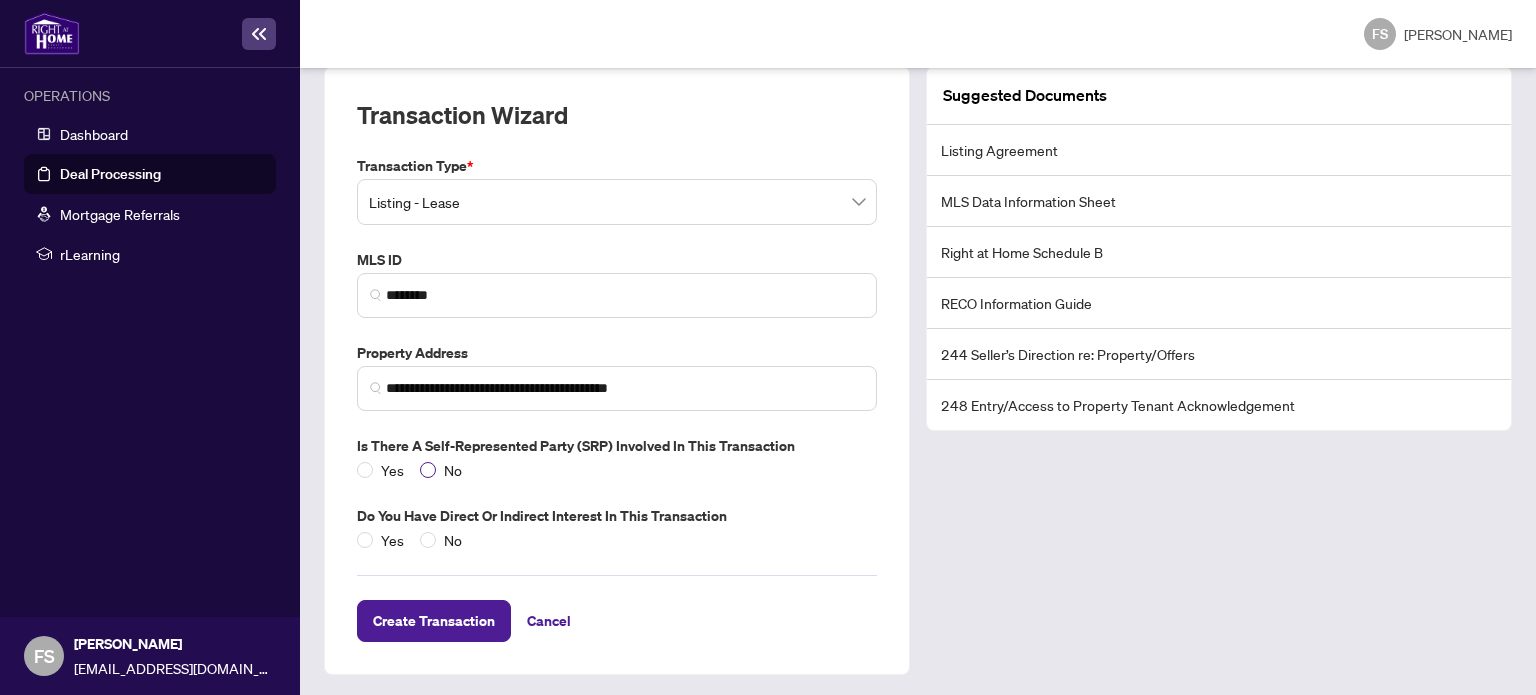 click on "No" at bounding box center [453, 470] 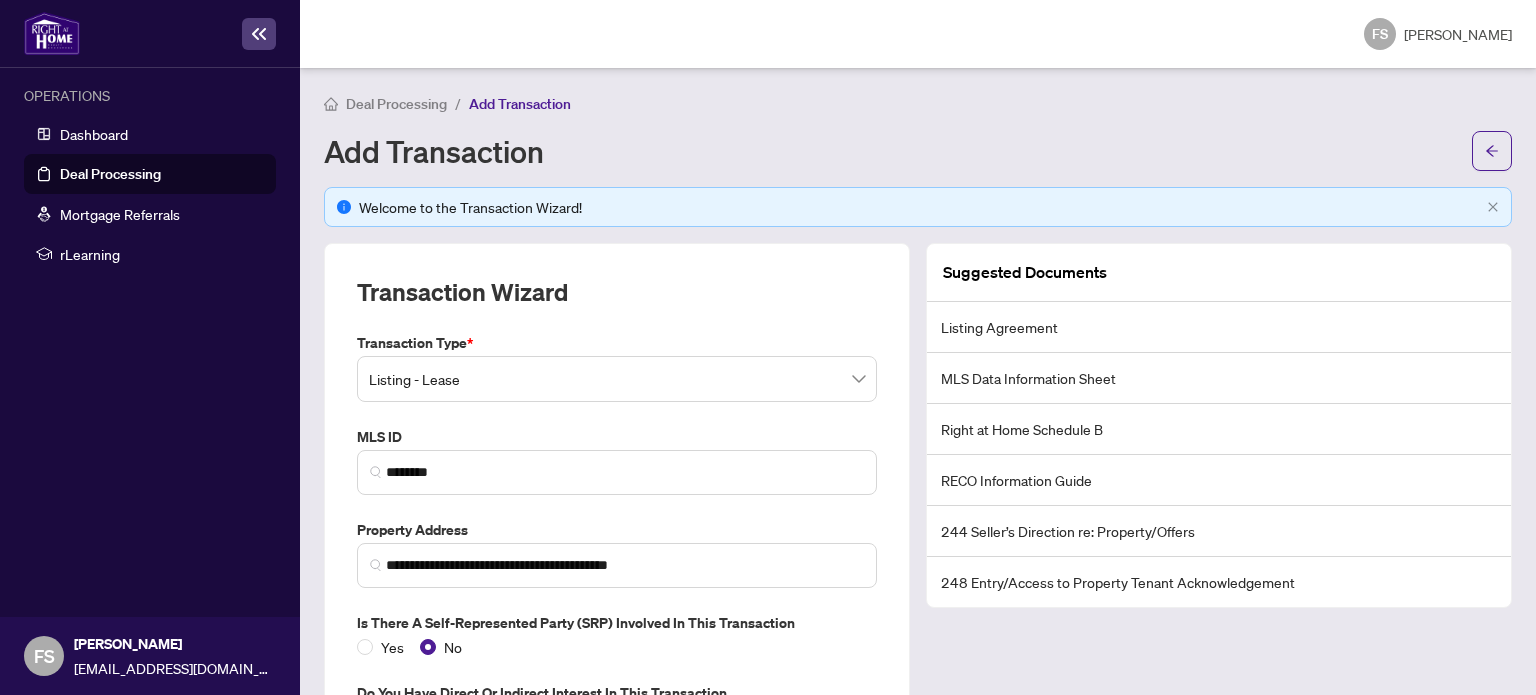 scroll, scrollTop: 177, scrollLeft: 0, axis: vertical 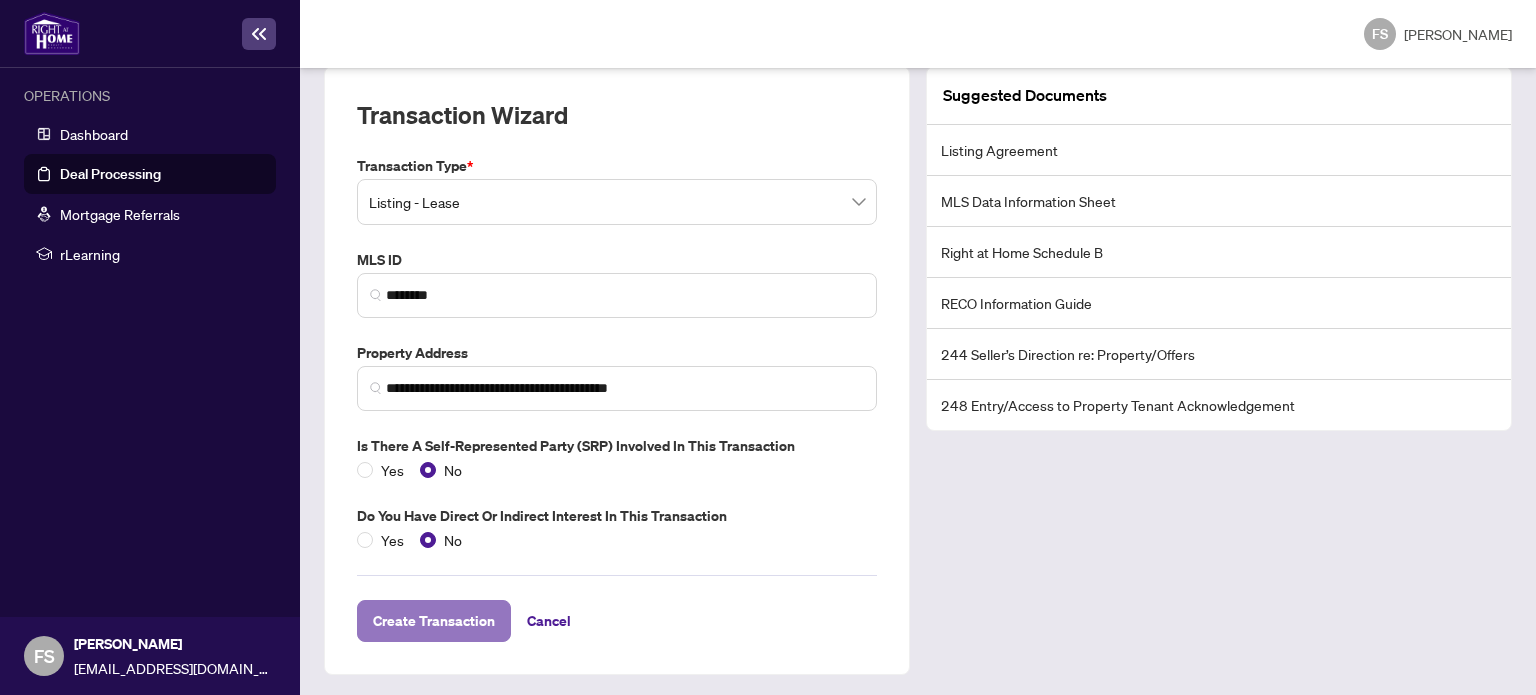 click on "Create Transaction" at bounding box center (434, 621) 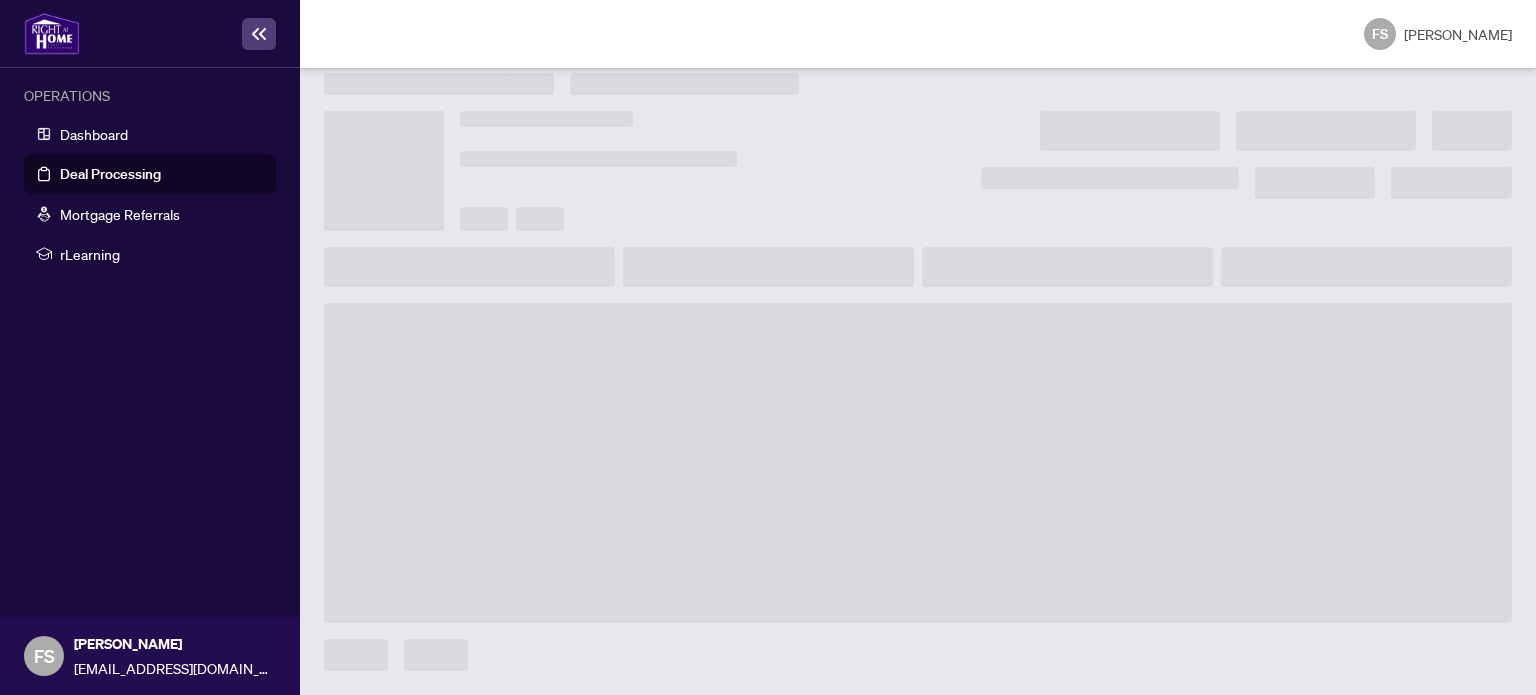 scroll, scrollTop: 19, scrollLeft: 0, axis: vertical 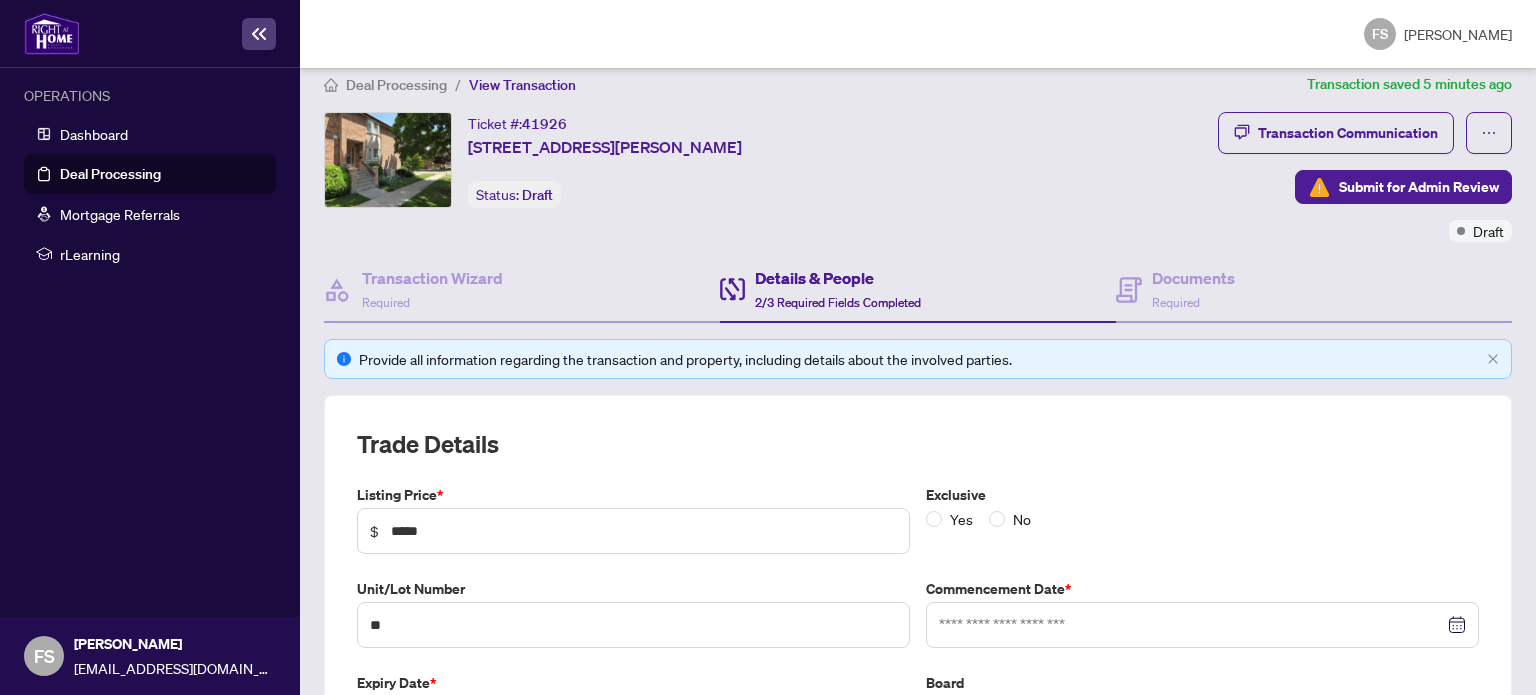 type on "**********" 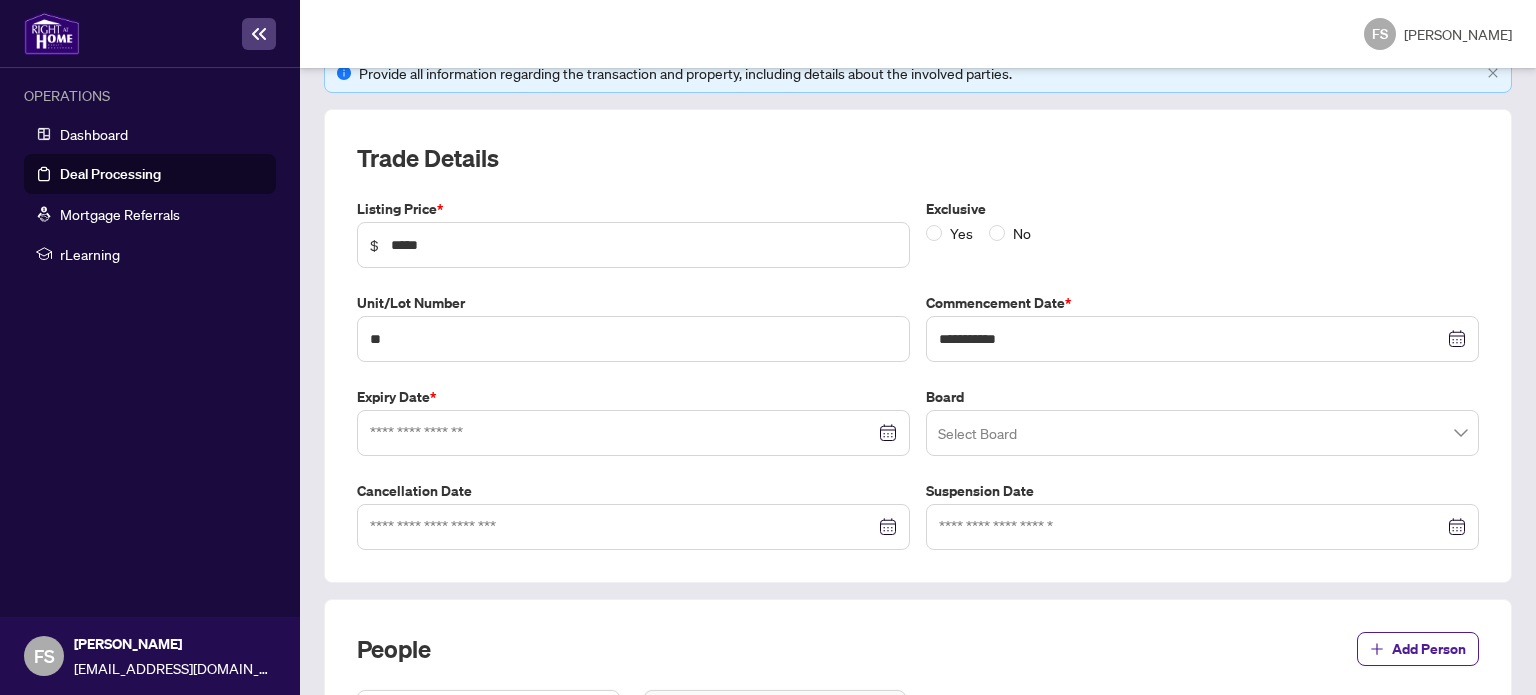 scroll, scrollTop: 329, scrollLeft: 0, axis: vertical 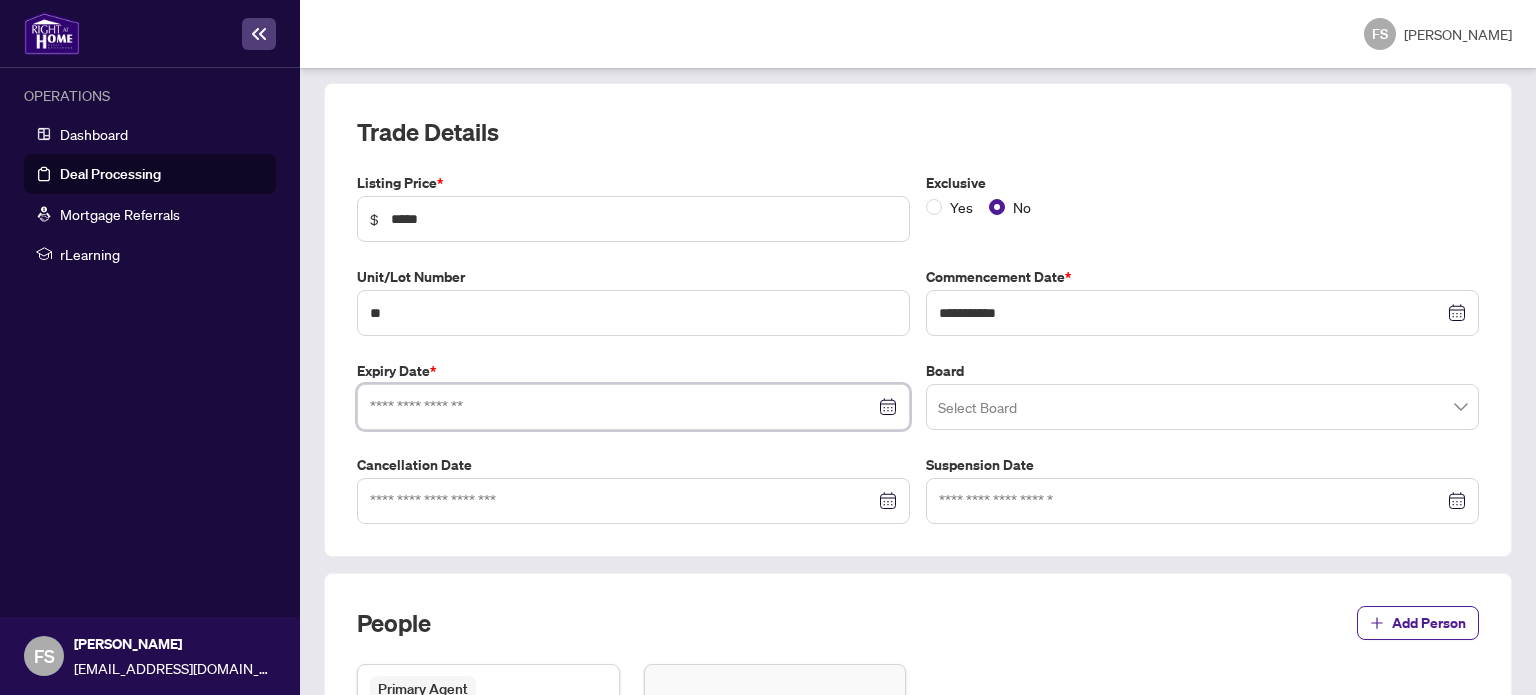 click at bounding box center [622, 407] 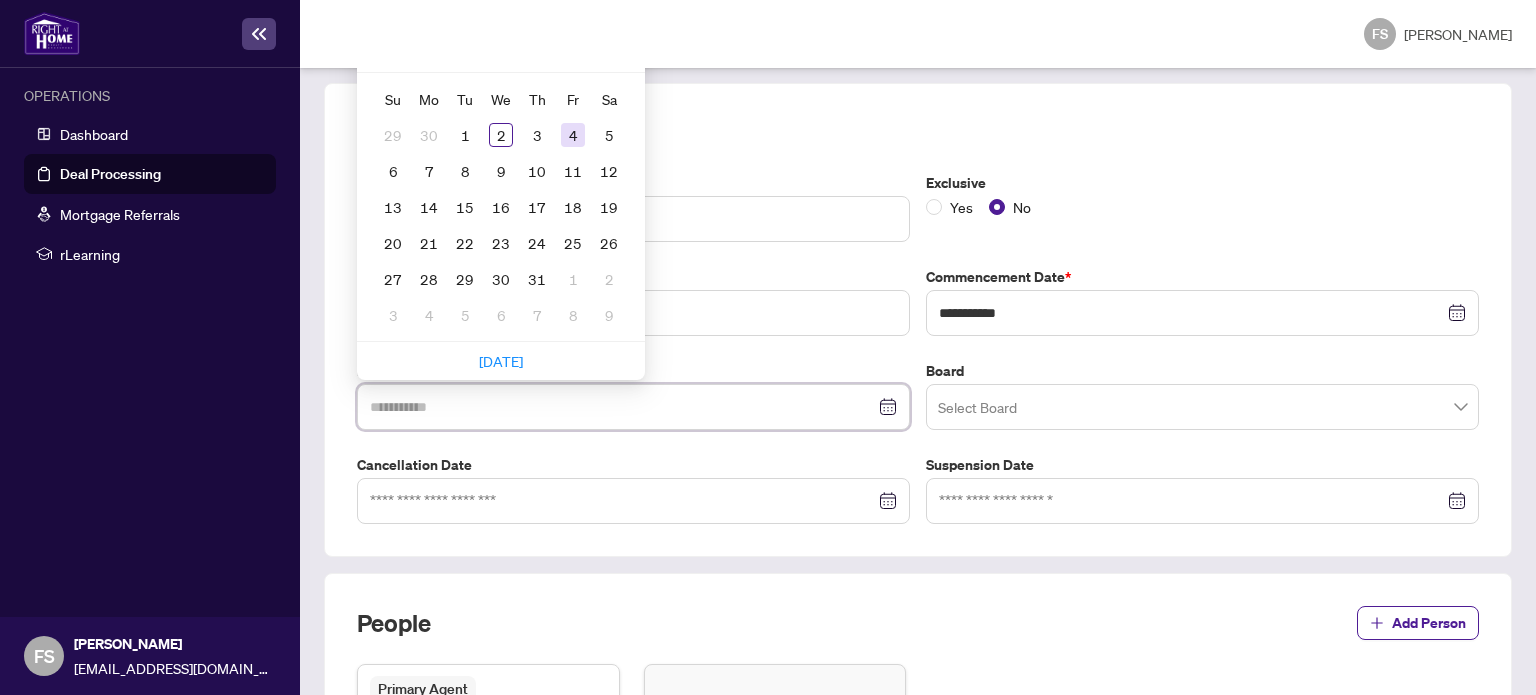type on "**********" 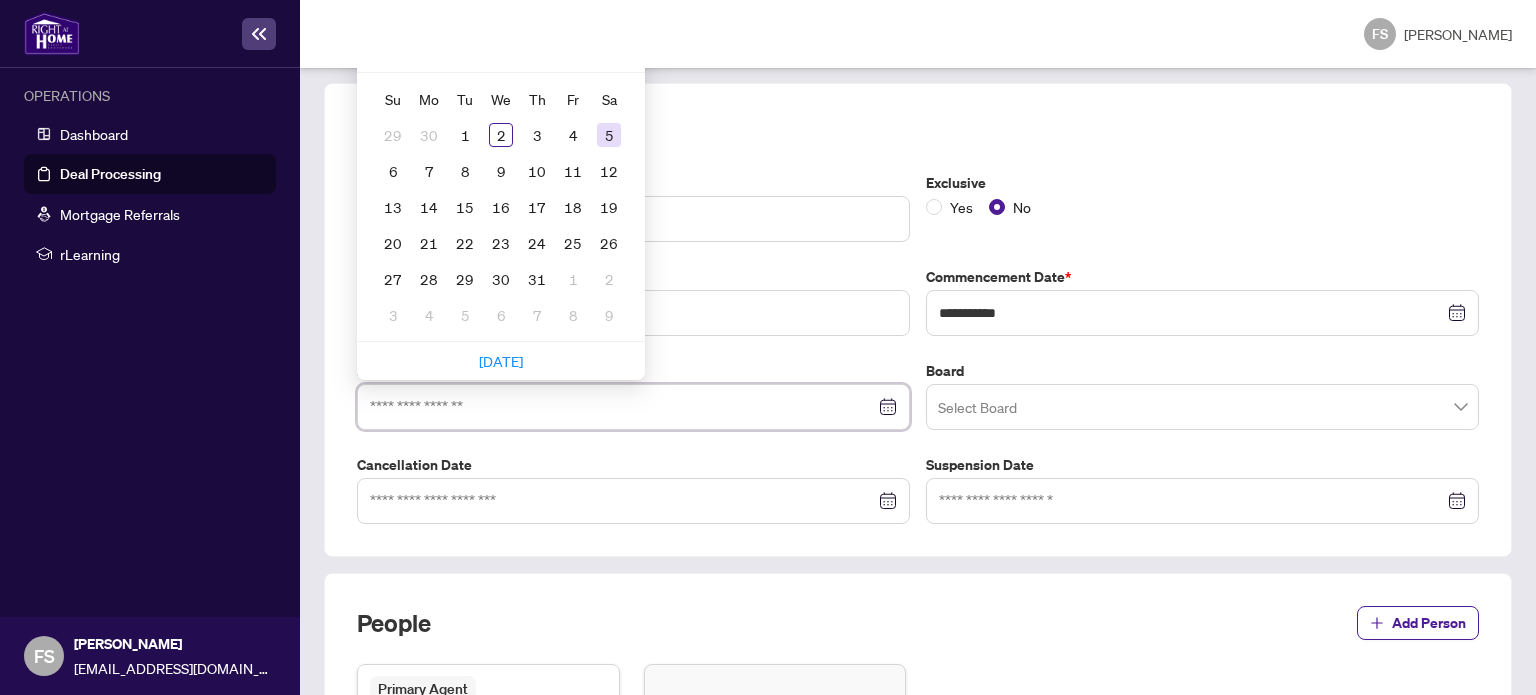 type on "**********" 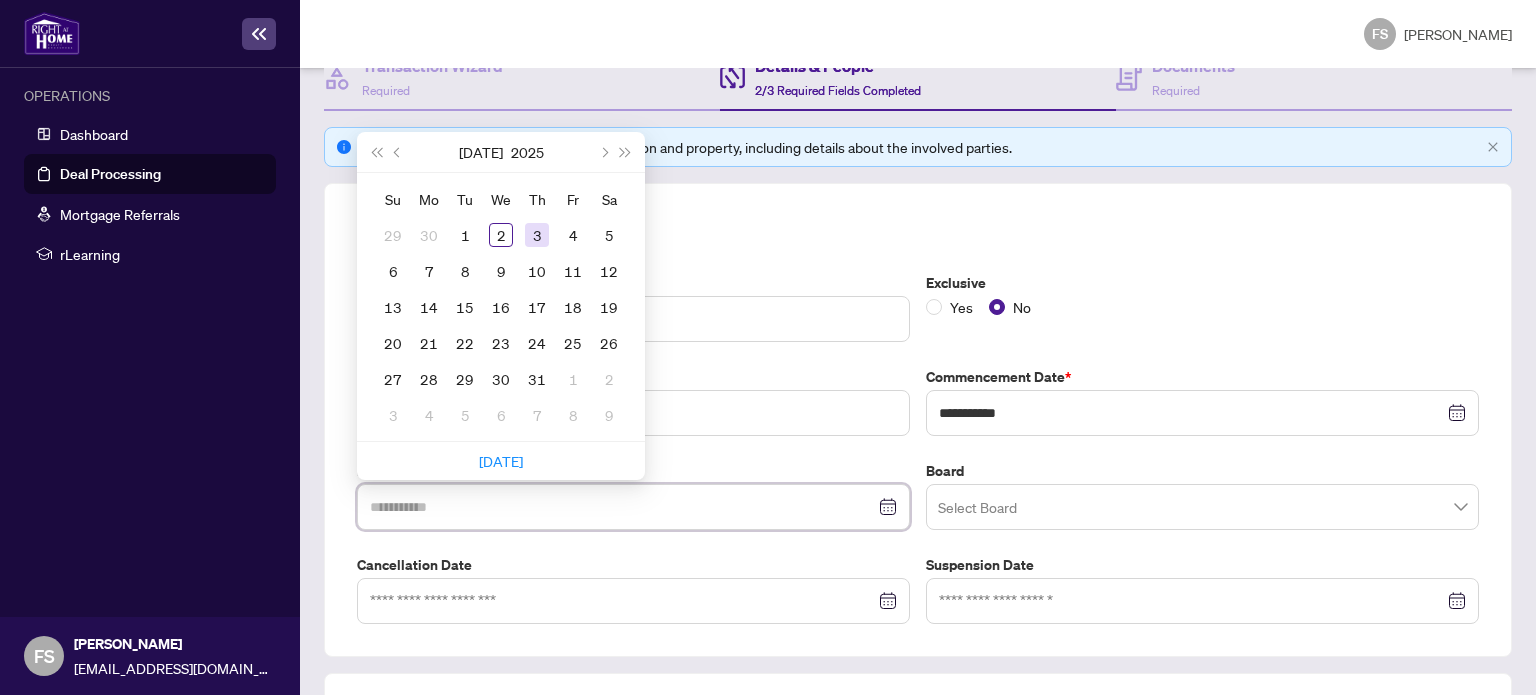 type on "**********" 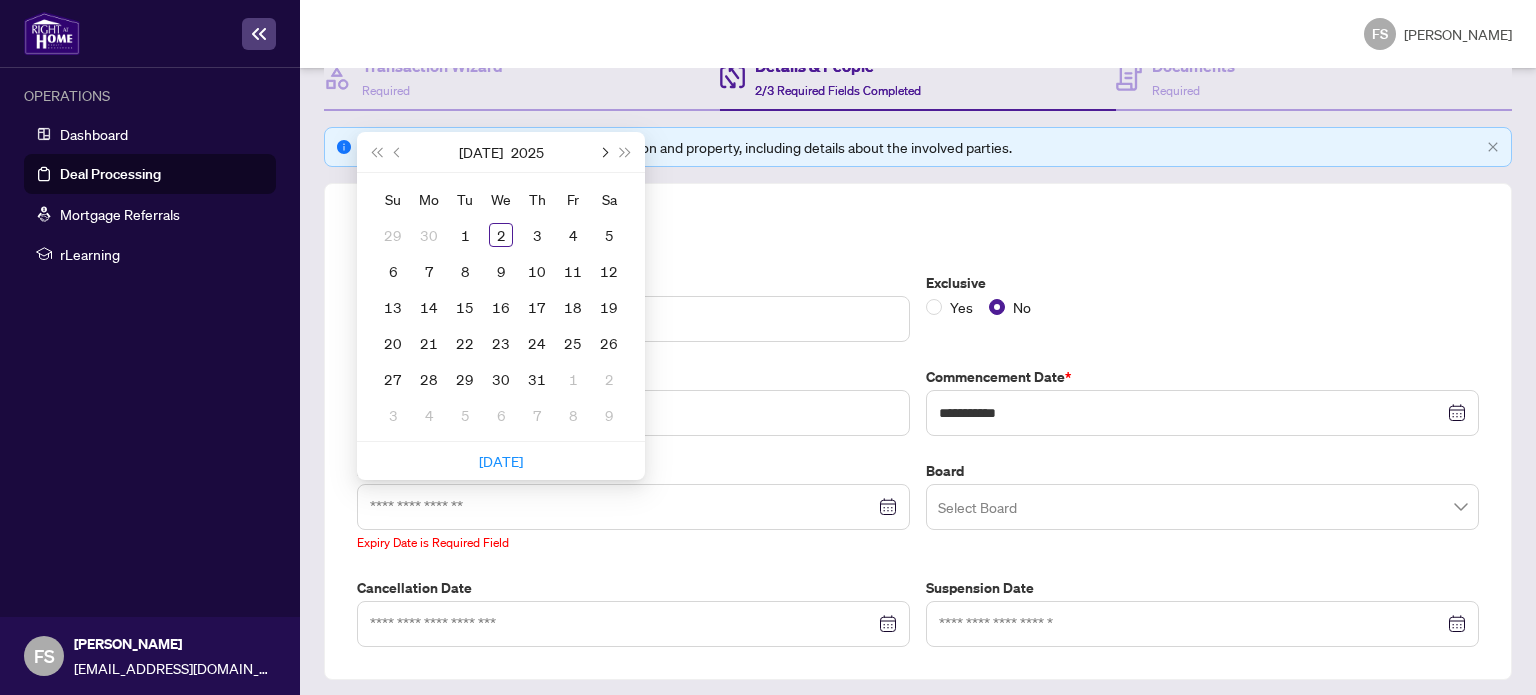 click at bounding box center [603, 152] 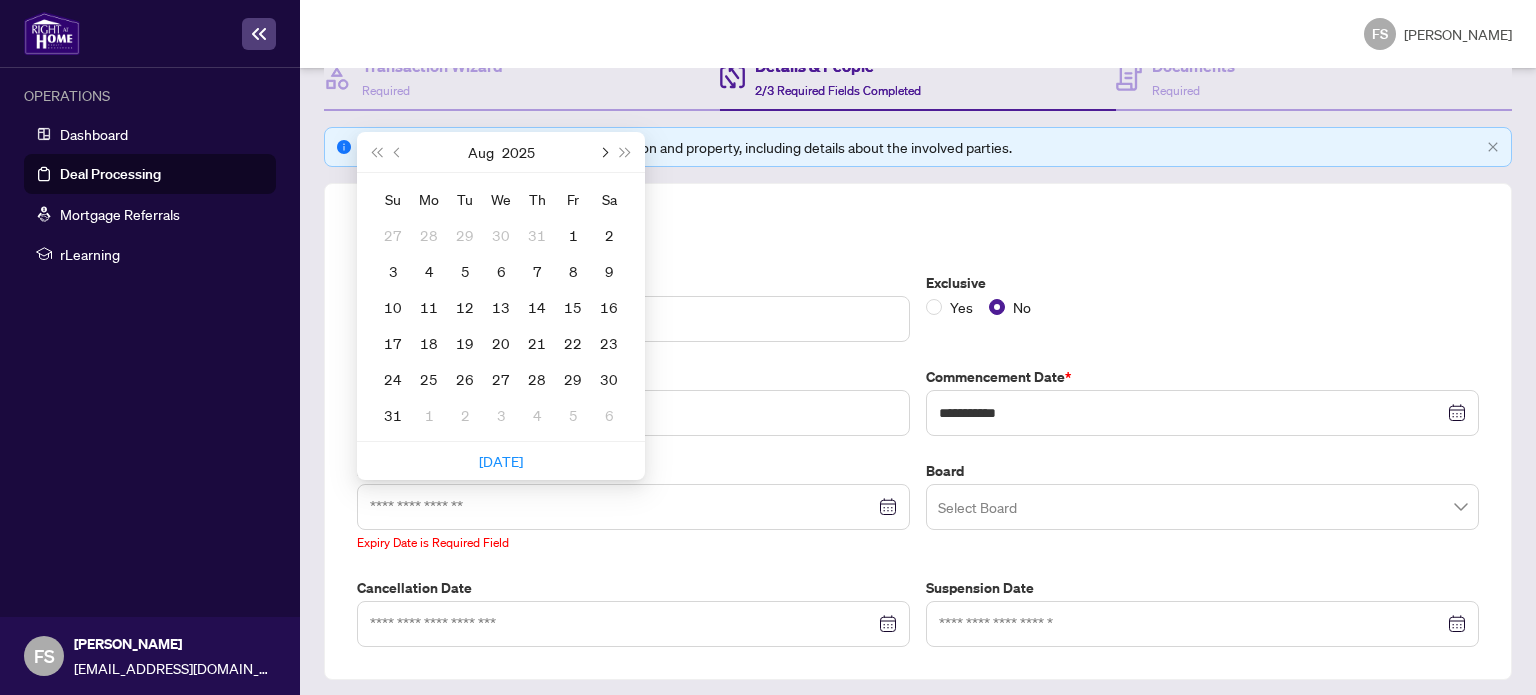 click at bounding box center [603, 152] 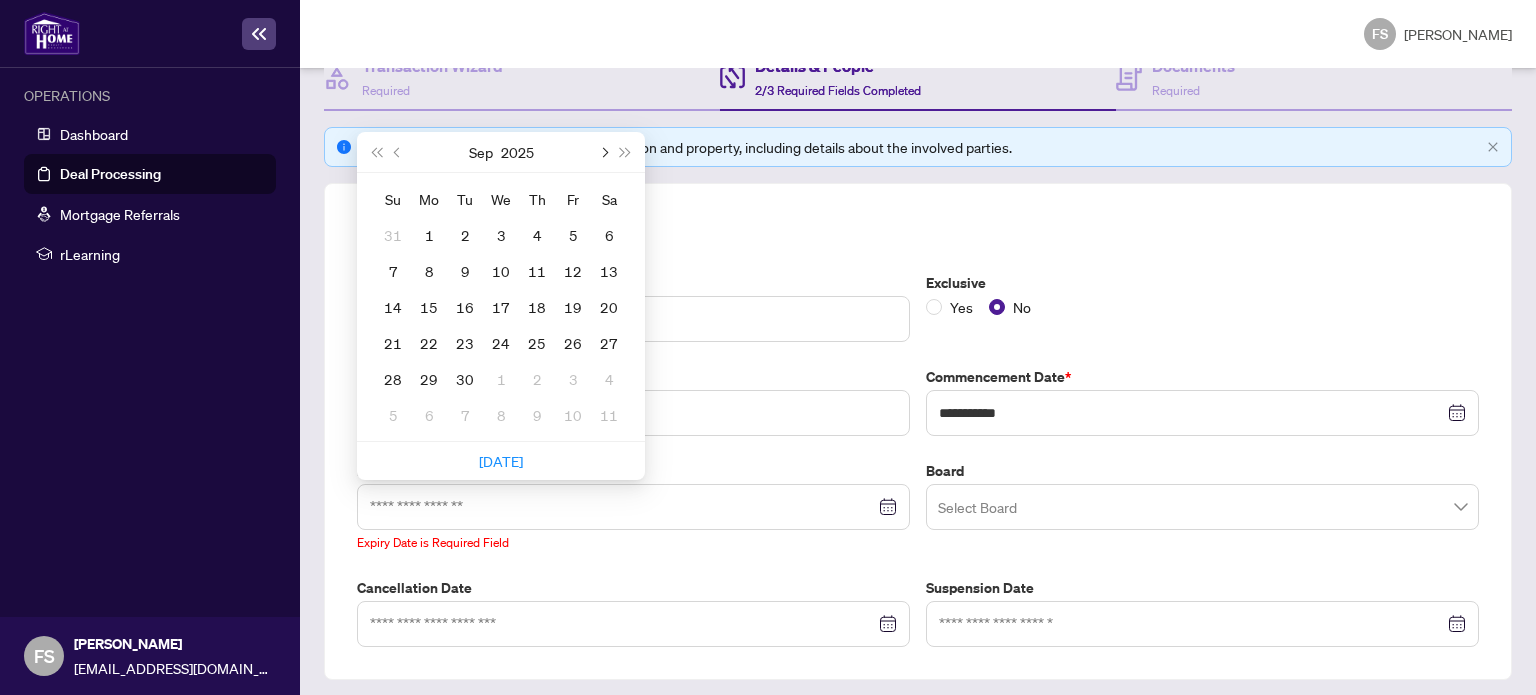 click at bounding box center [603, 152] 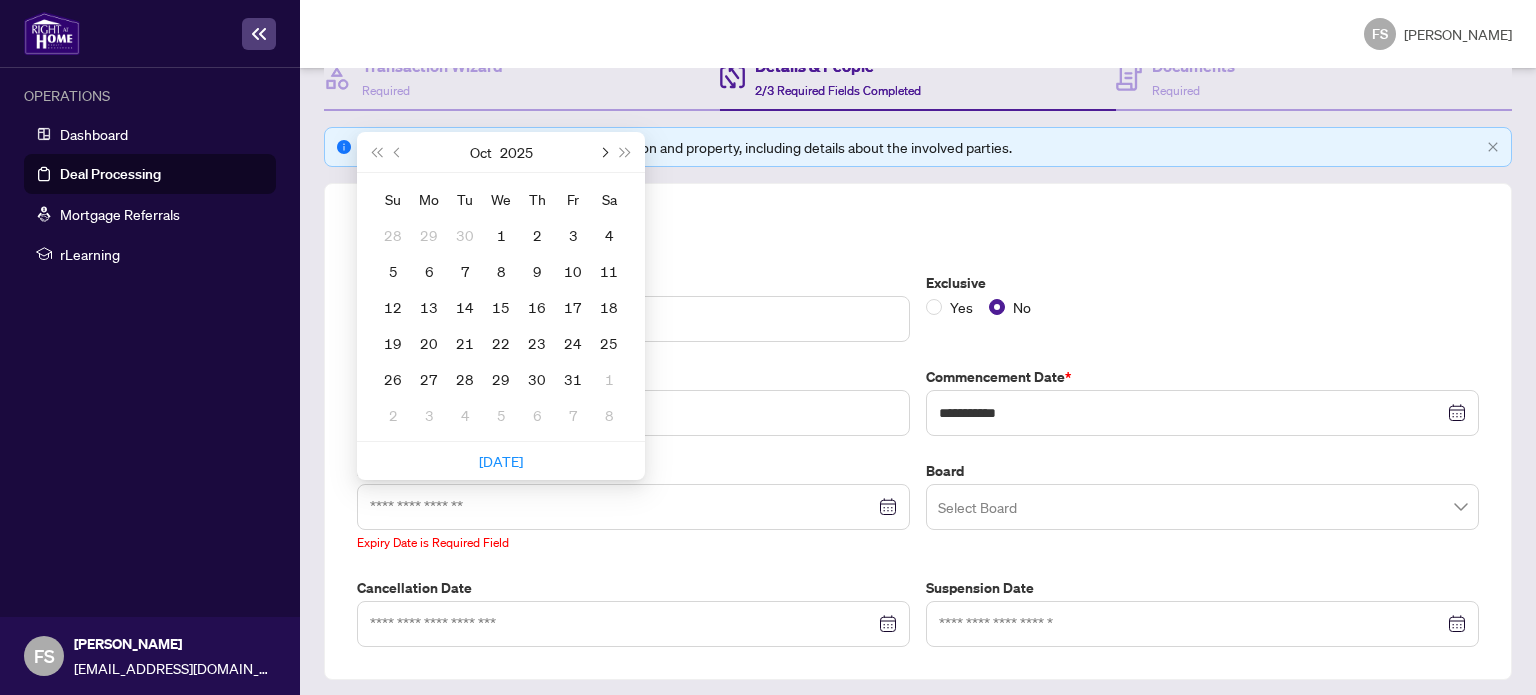 click at bounding box center [603, 152] 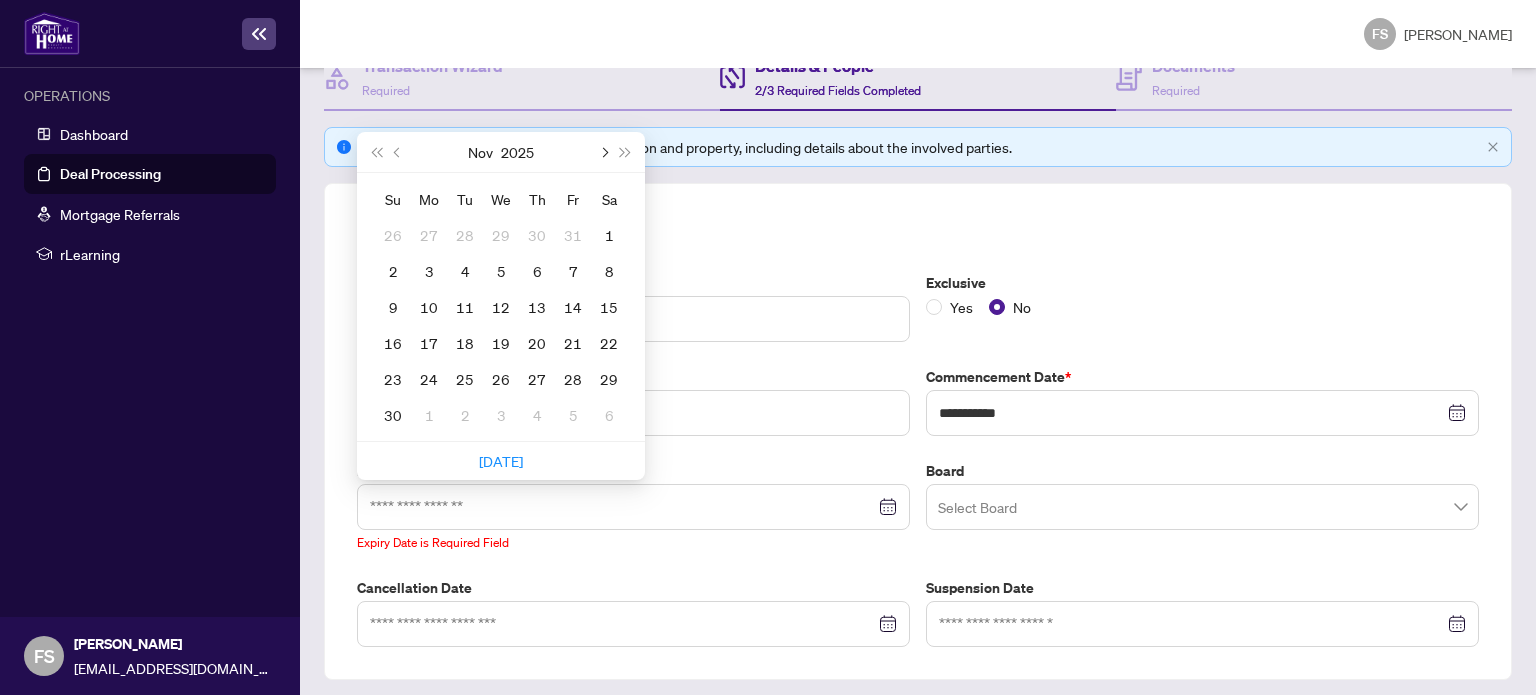click at bounding box center [603, 152] 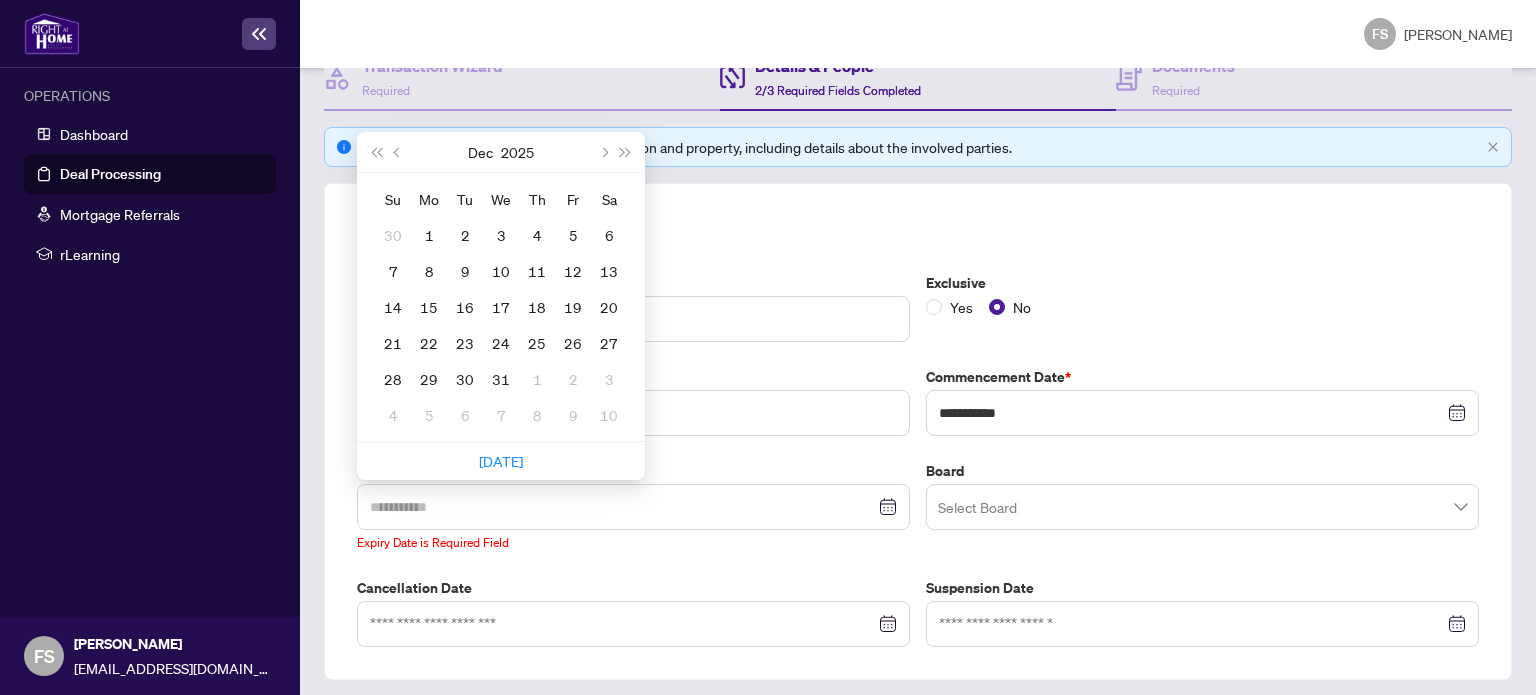 type on "**********" 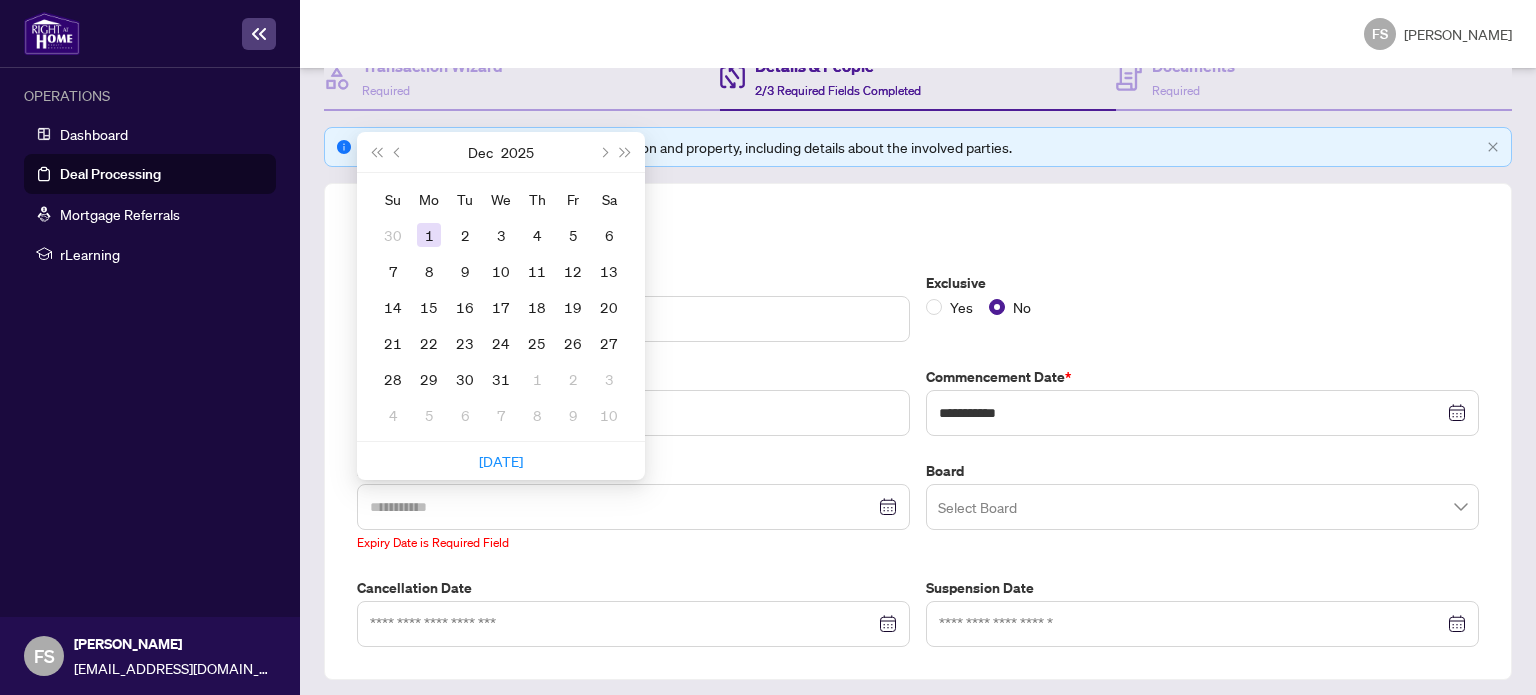 type on "**********" 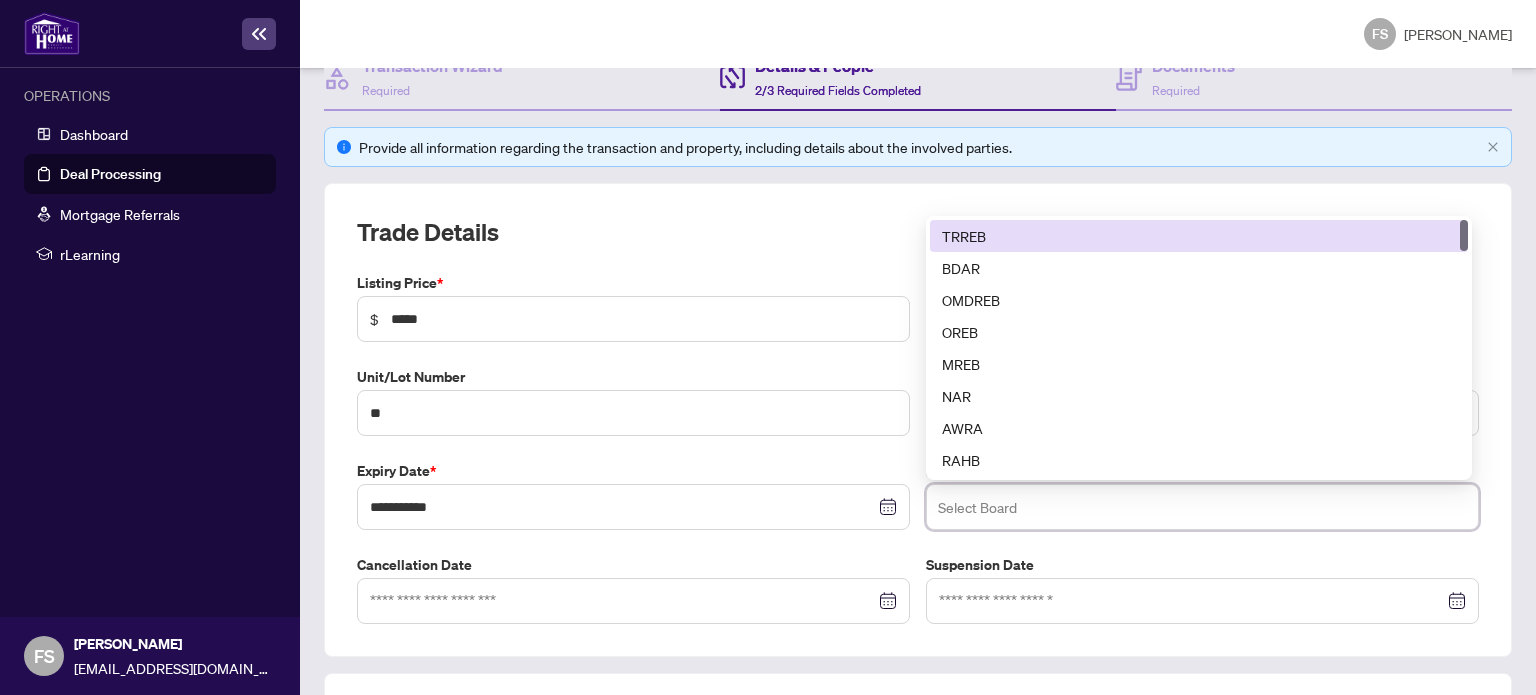 click at bounding box center (1202, 507) 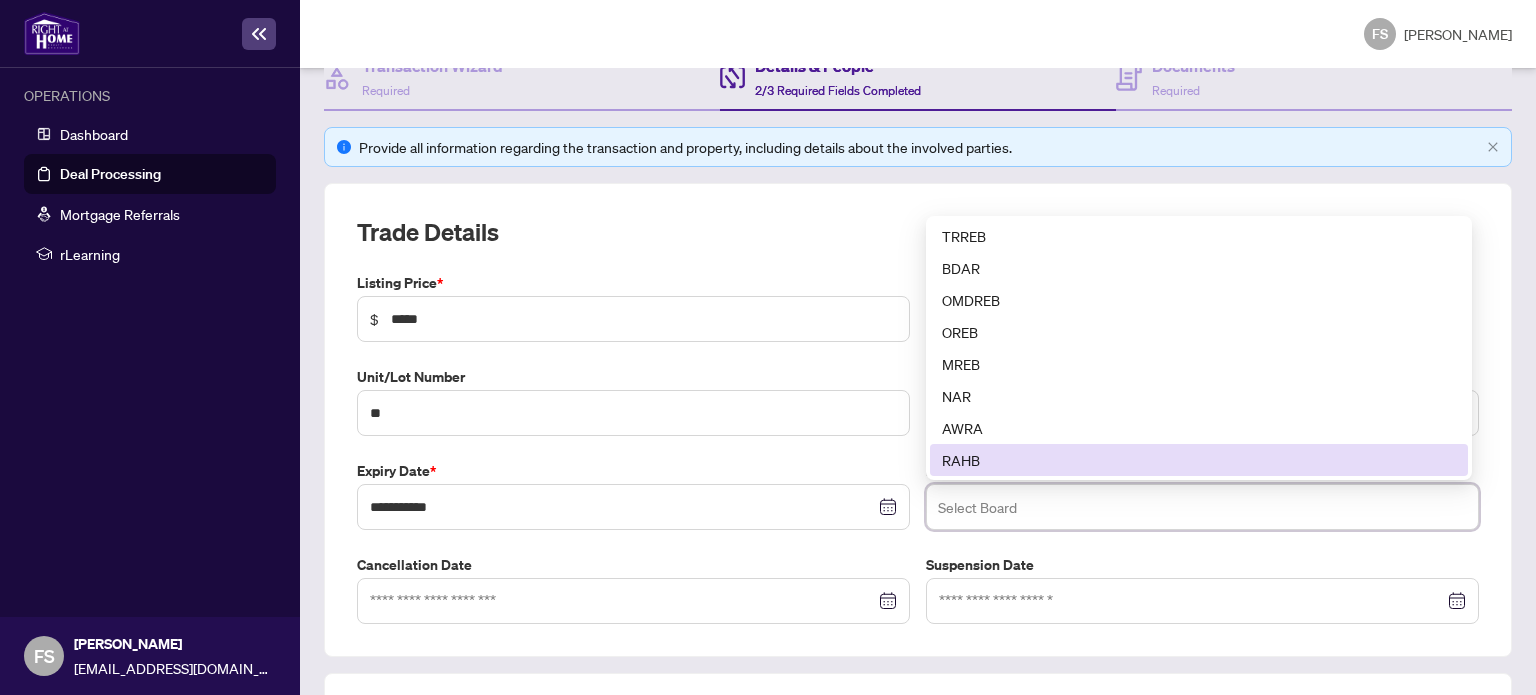 click on "RAHB" at bounding box center [1199, 460] 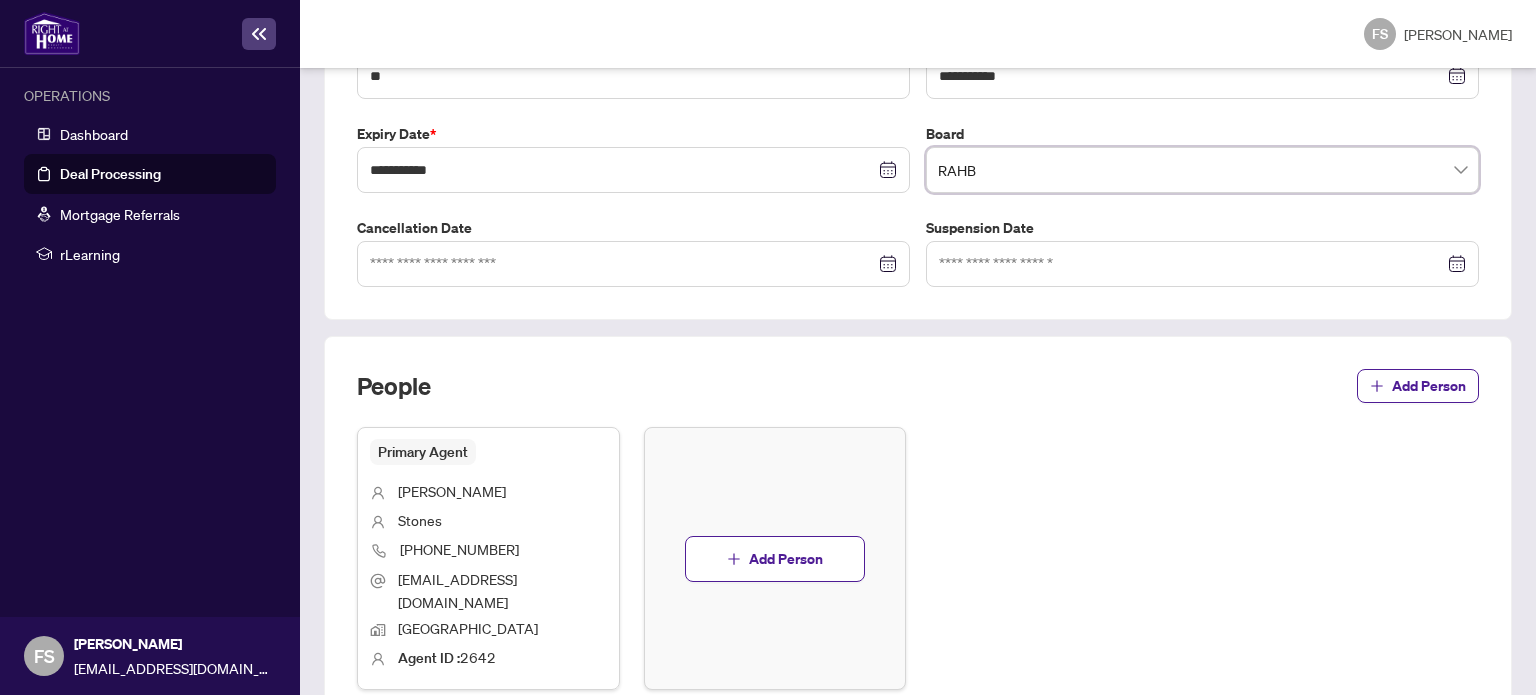 scroll, scrollTop: 651, scrollLeft: 0, axis: vertical 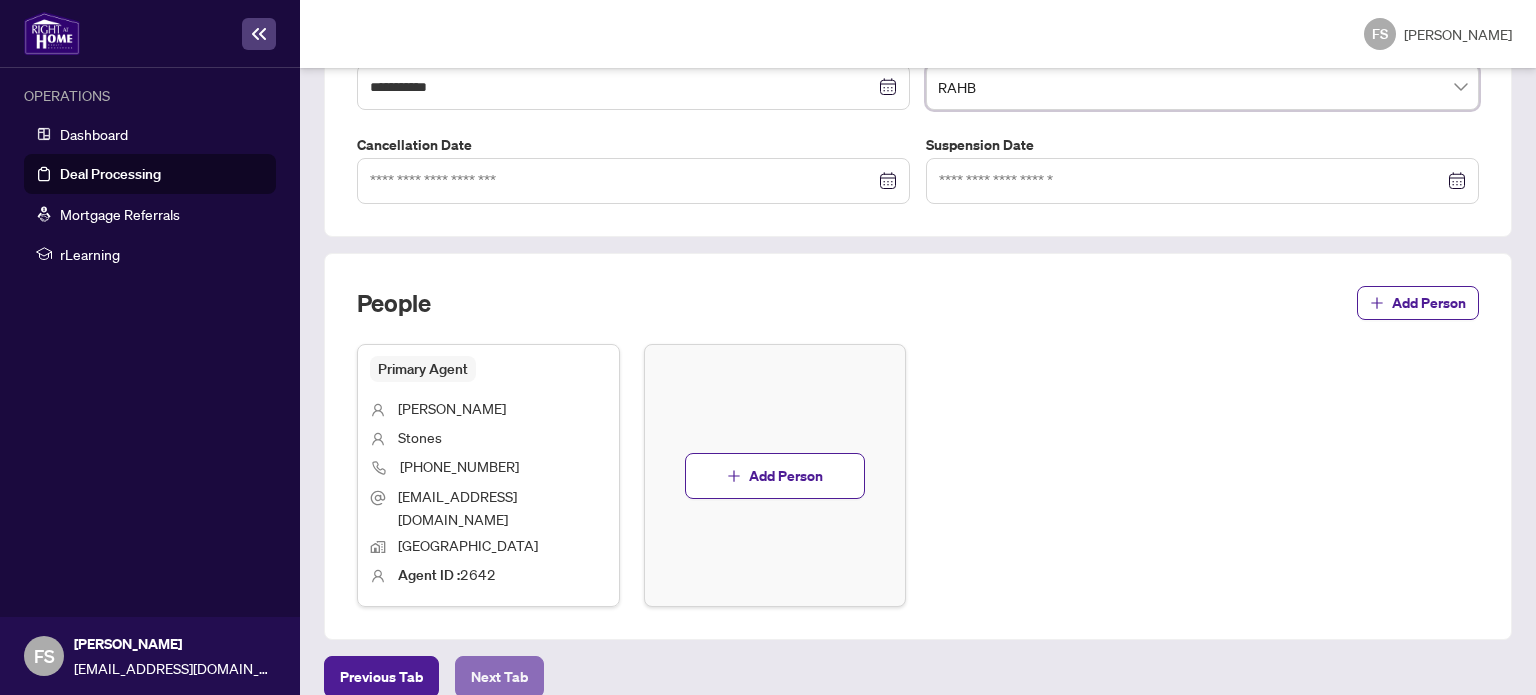 click on "Next Tab" at bounding box center (499, 677) 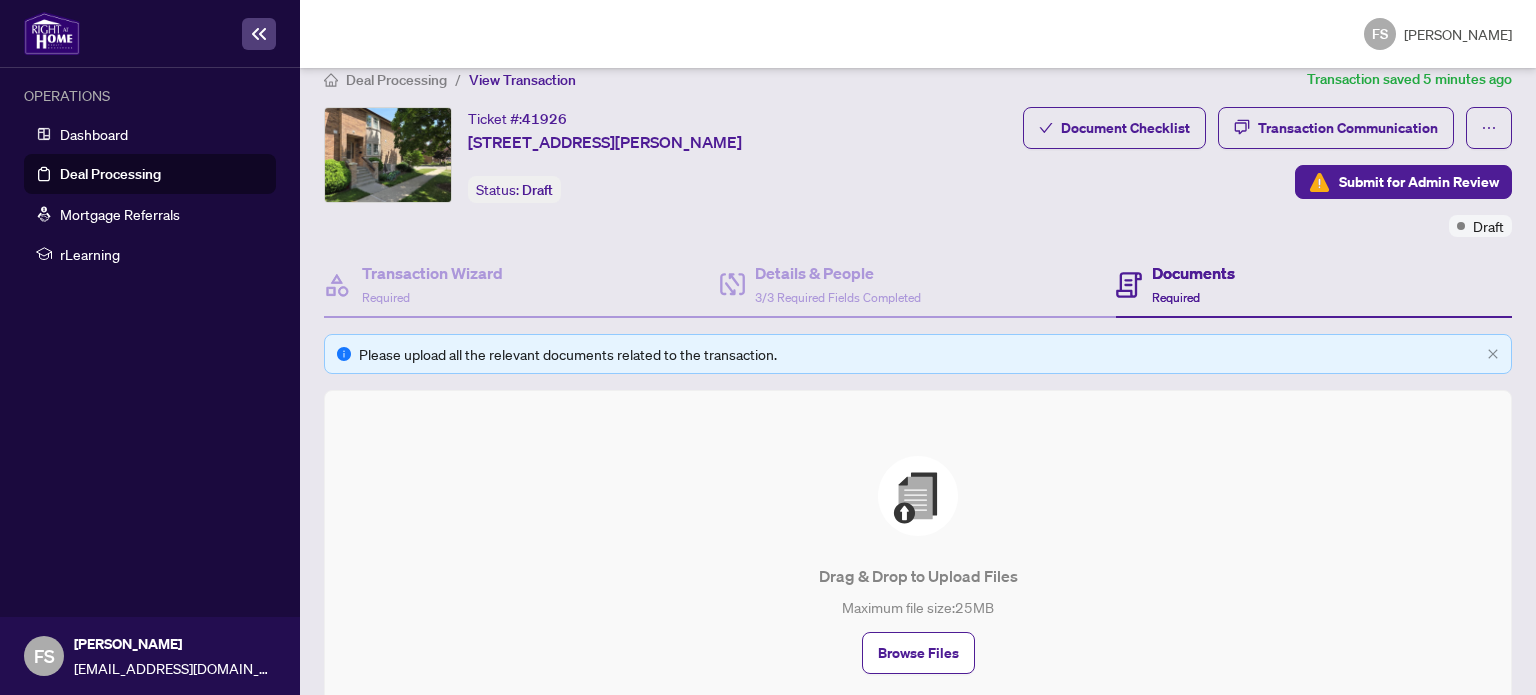 scroll, scrollTop: 0, scrollLeft: 0, axis: both 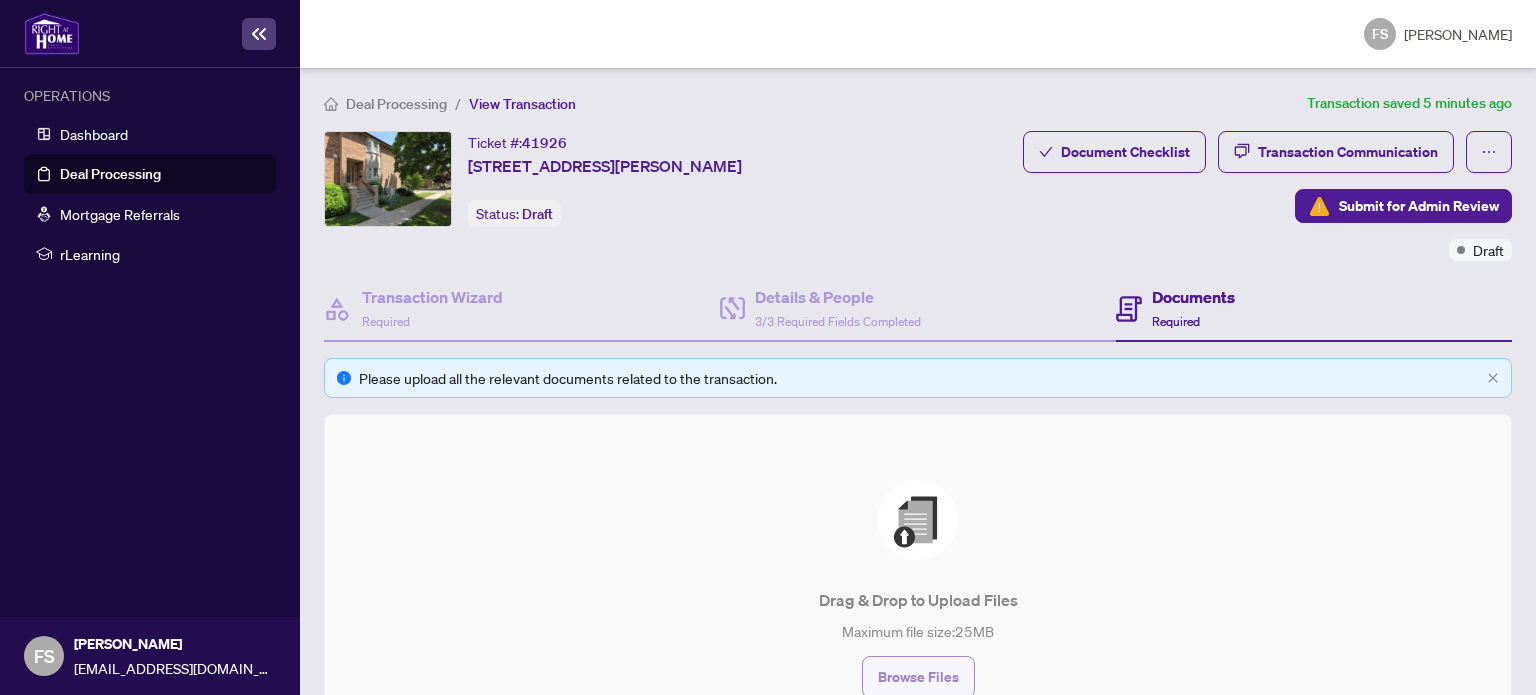 click on "Browse Files" at bounding box center [918, 677] 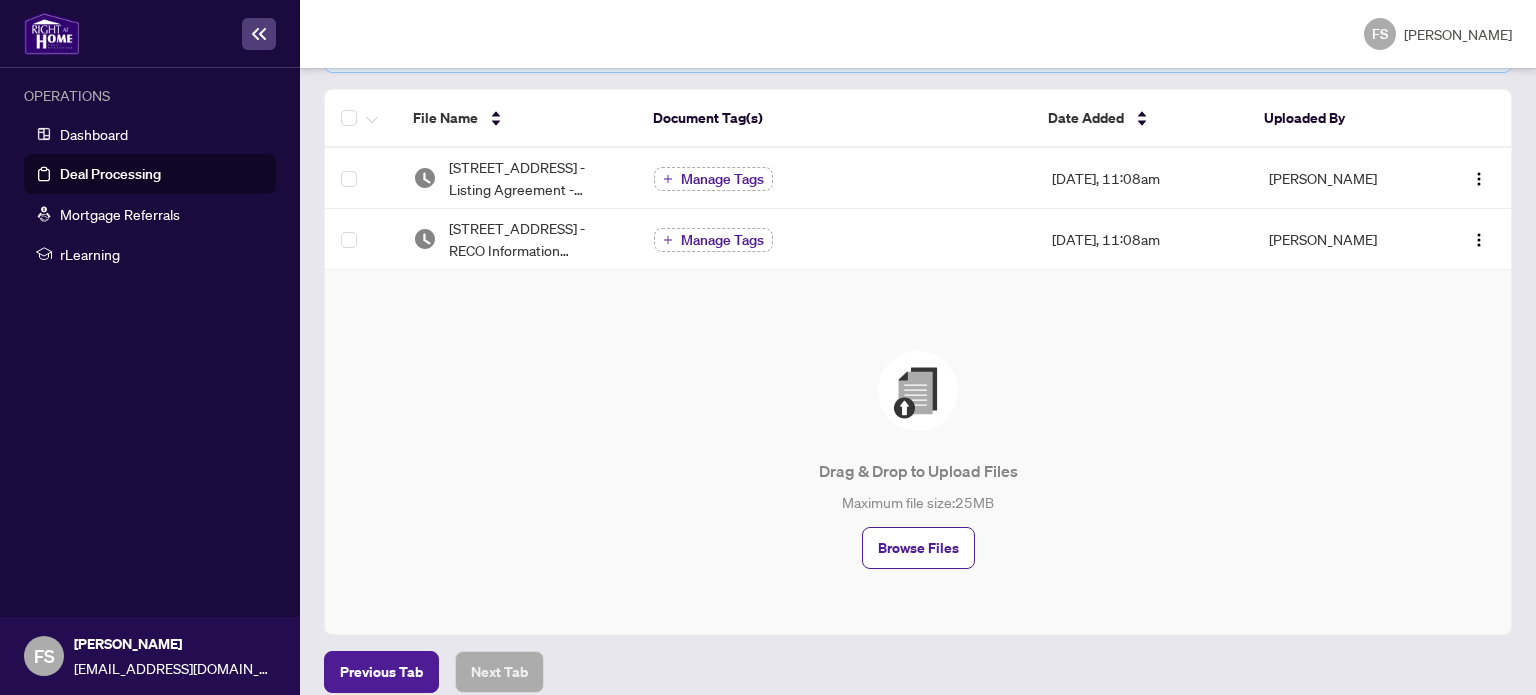 scroll, scrollTop: 343, scrollLeft: 0, axis: vertical 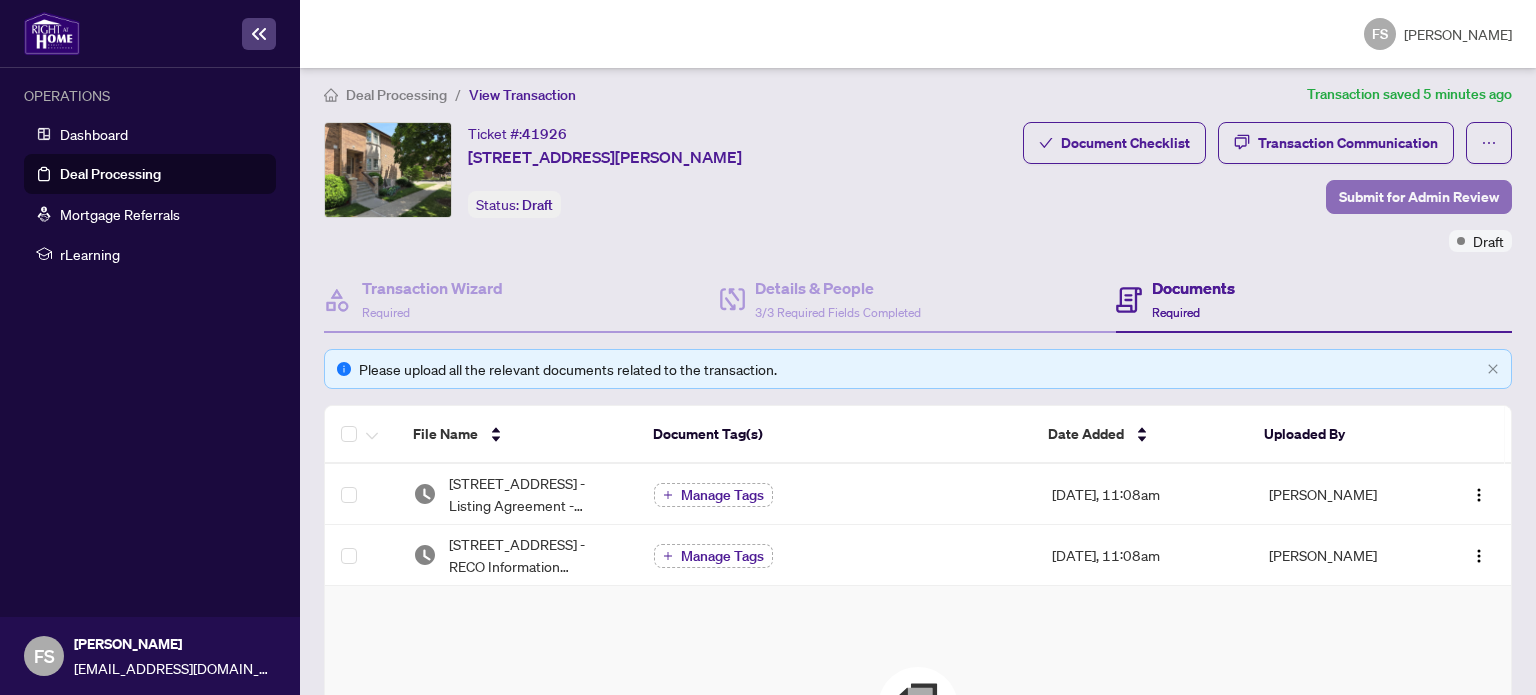 click on "Submit for Admin Review" at bounding box center [1419, 197] 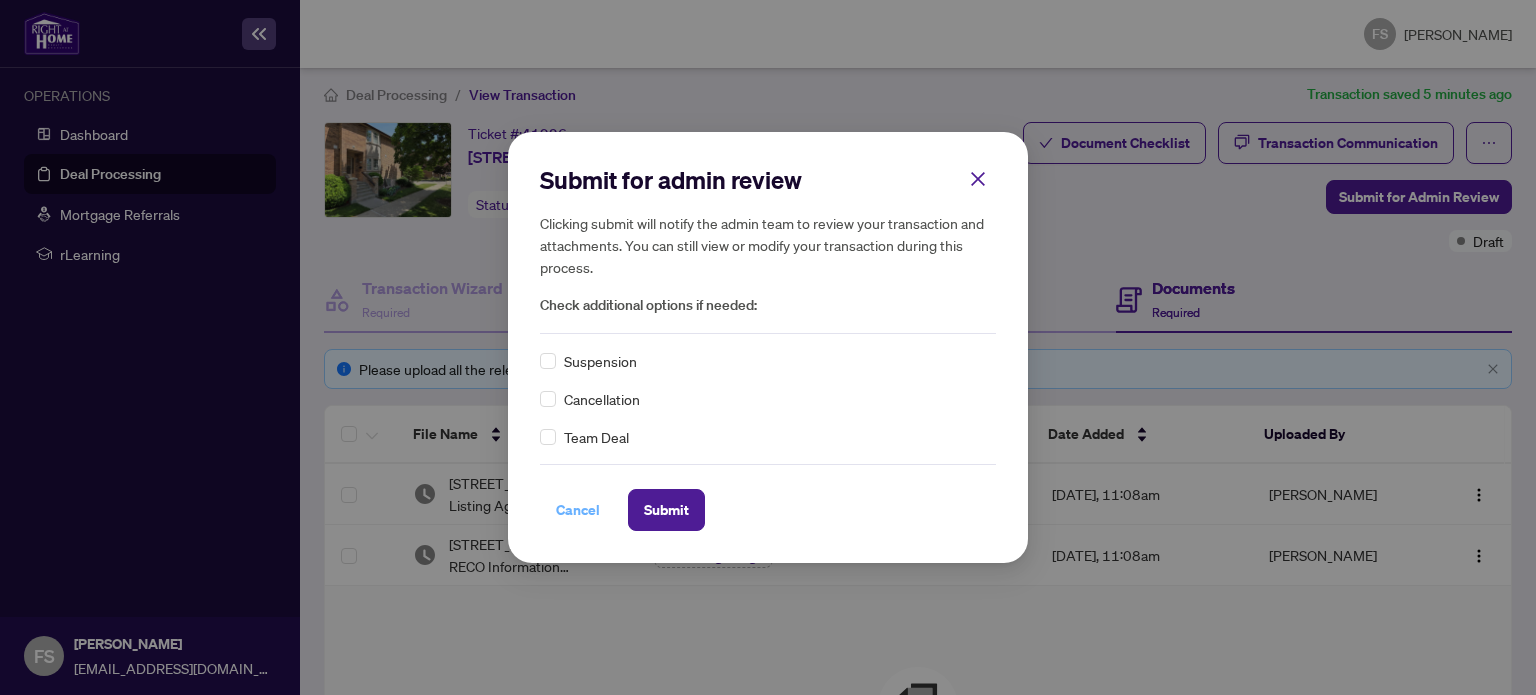 click on "Cancel" at bounding box center [578, 510] 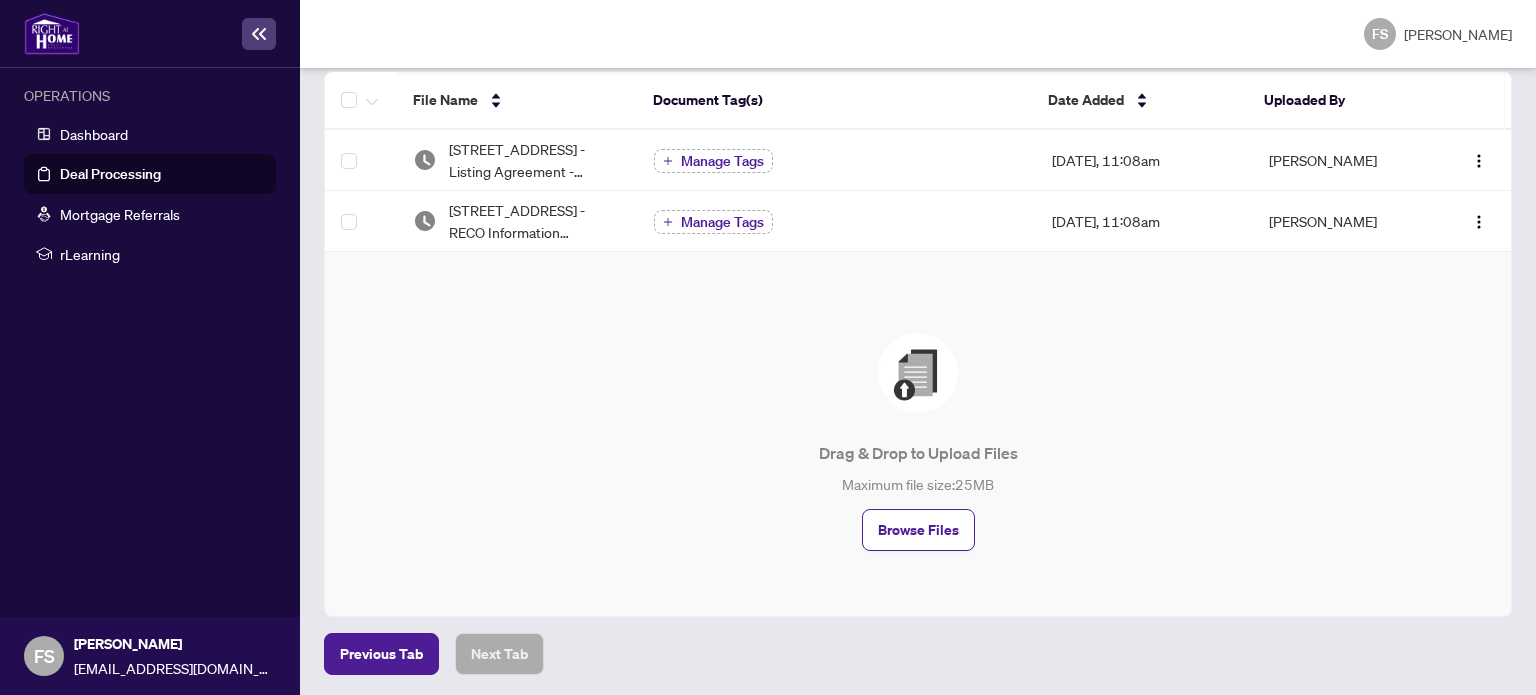 scroll, scrollTop: 0, scrollLeft: 0, axis: both 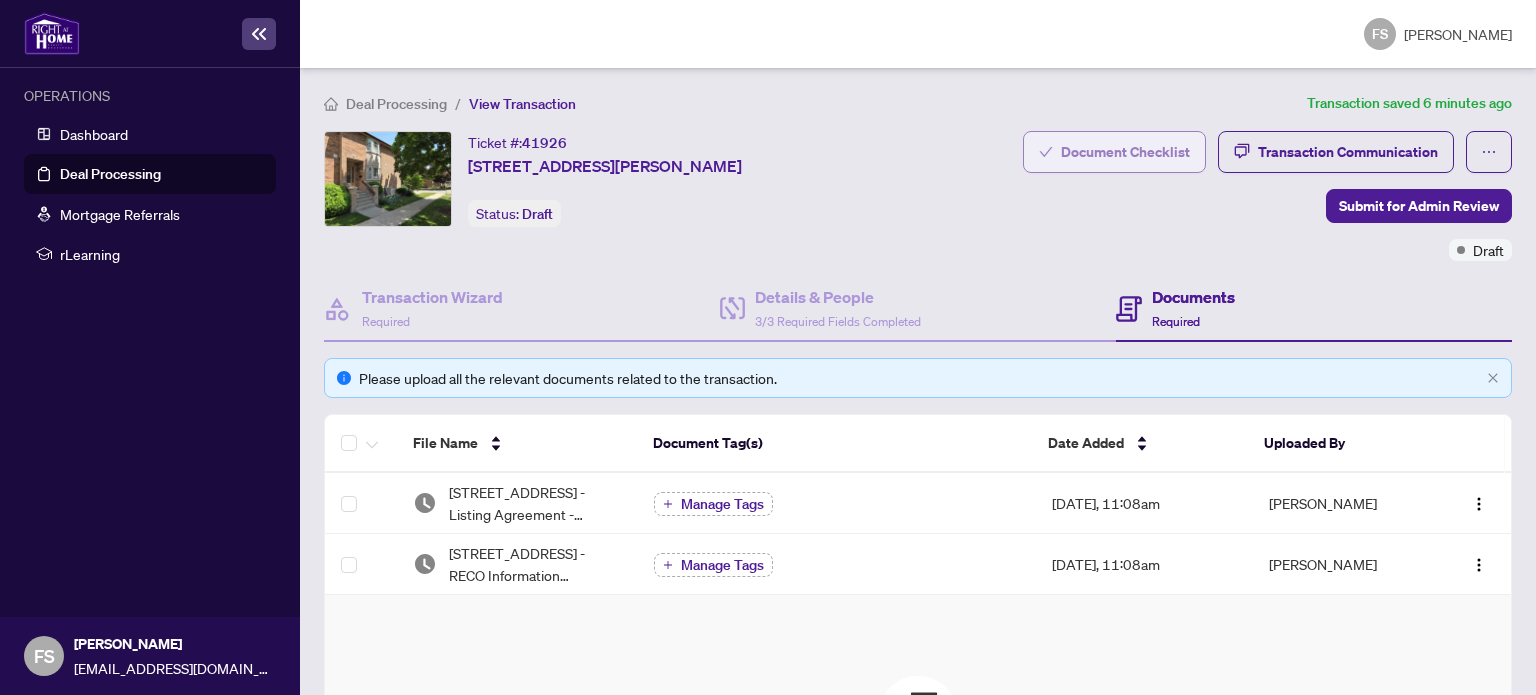 click on "Document Checklist" at bounding box center [1125, 152] 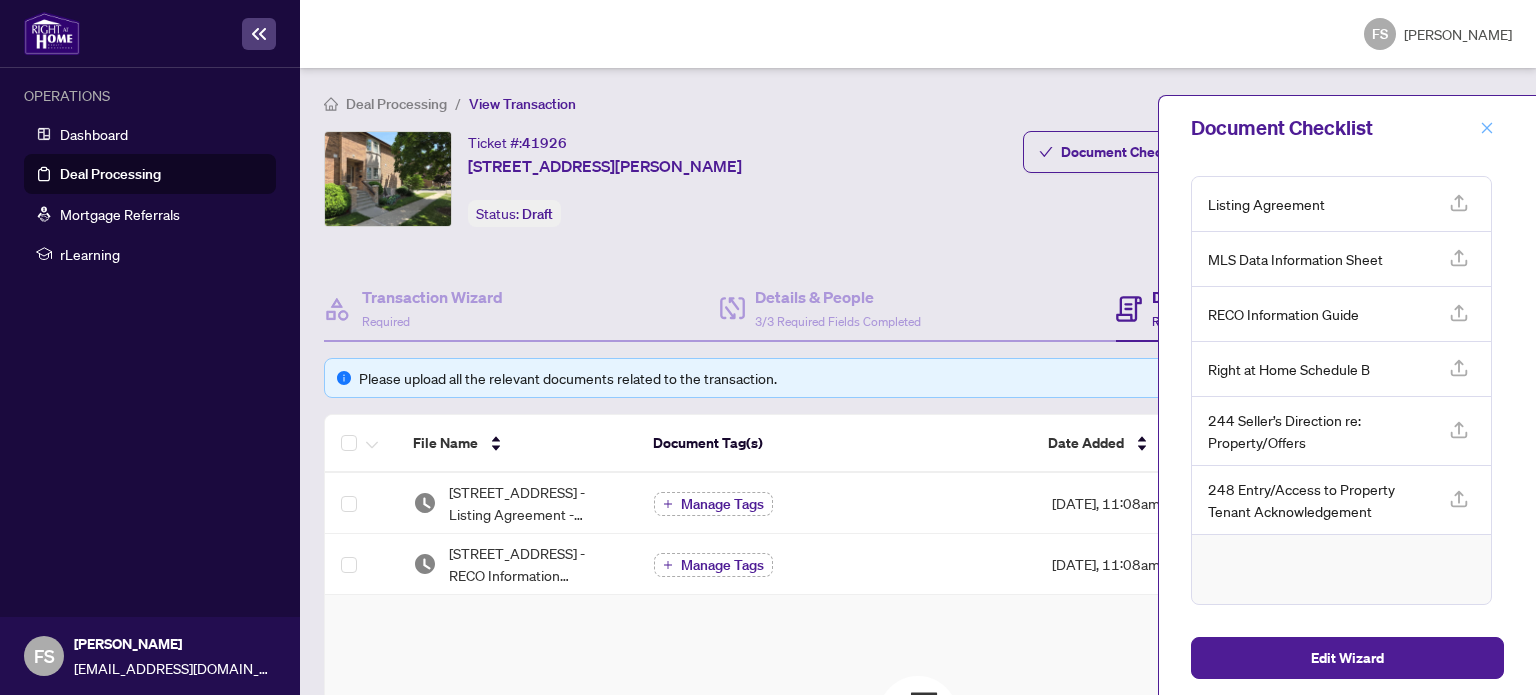 click 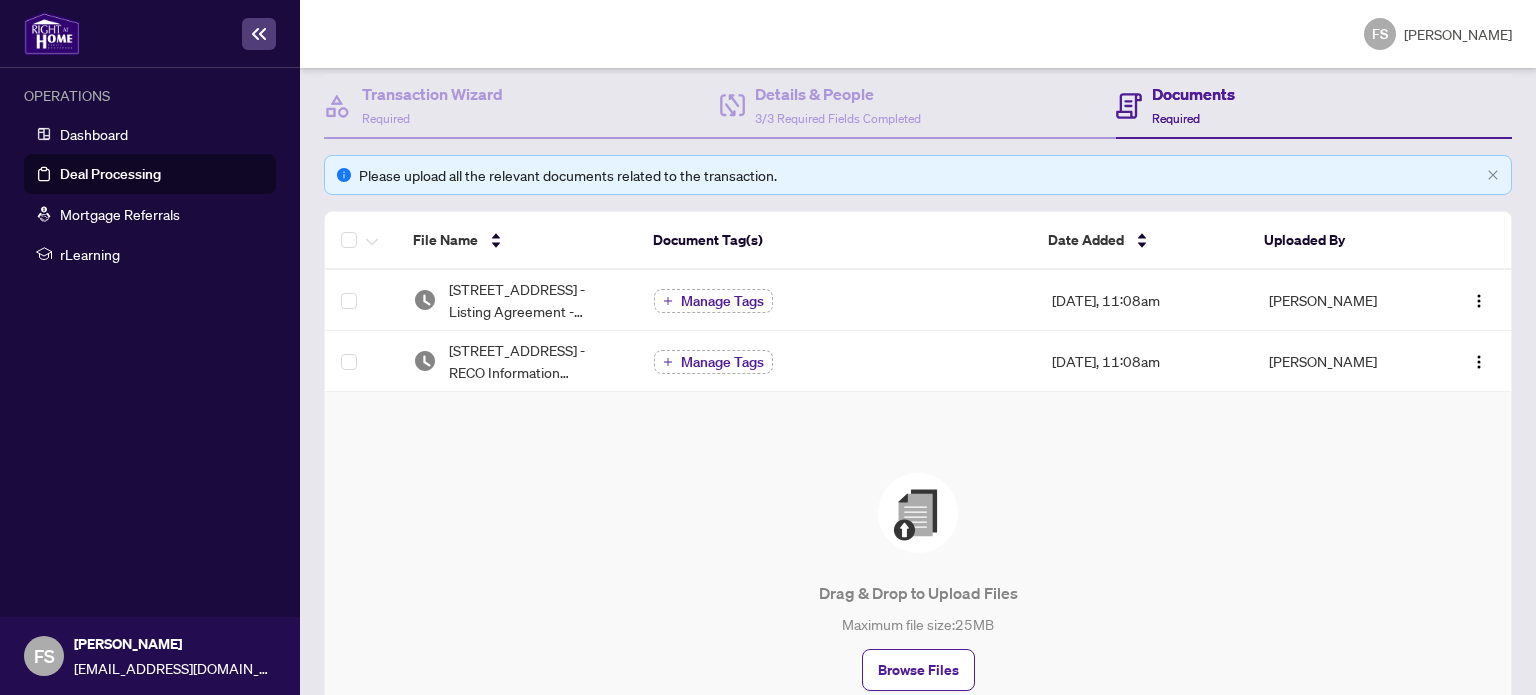 scroll, scrollTop: 208, scrollLeft: 0, axis: vertical 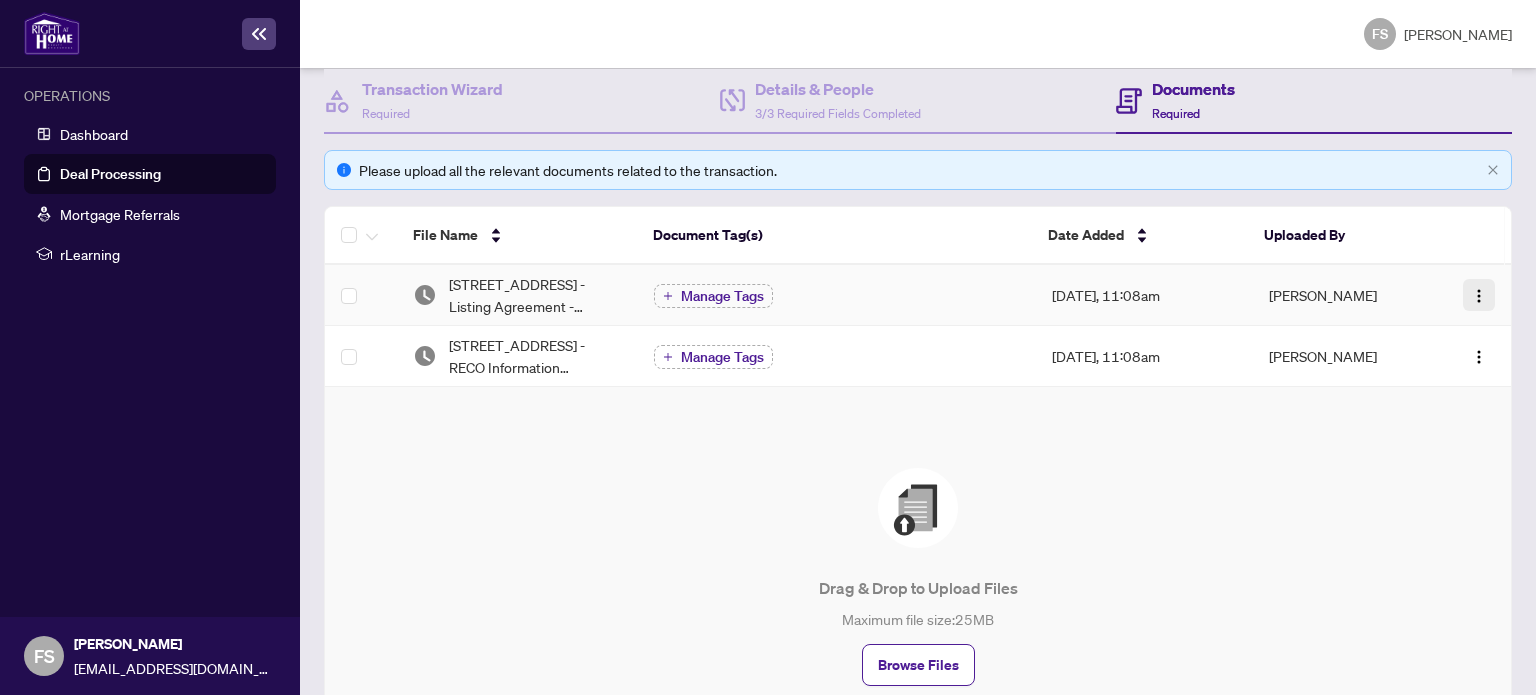 click at bounding box center [1479, 296] 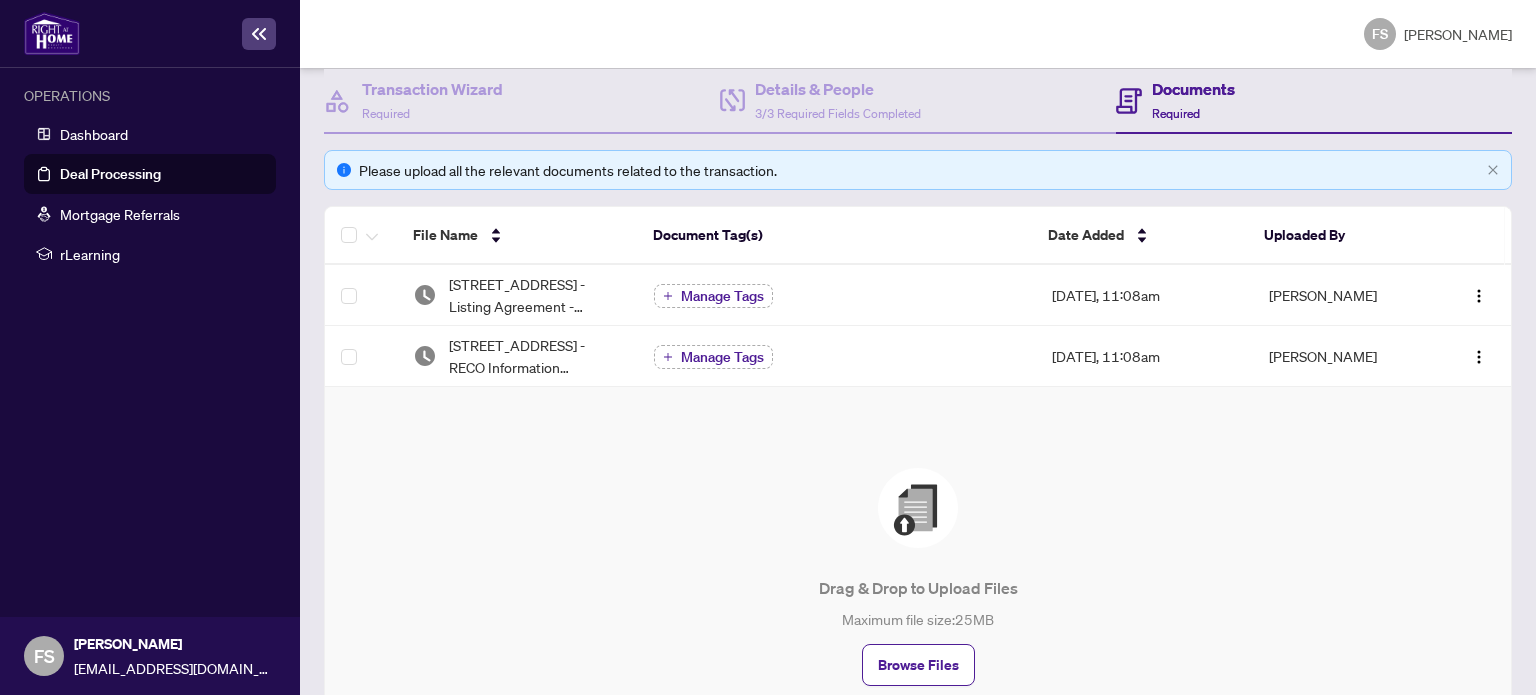 click on "Drag & Drop to Upload Files Maximum file size:  25  MB Browse Files" at bounding box center [918, 577] 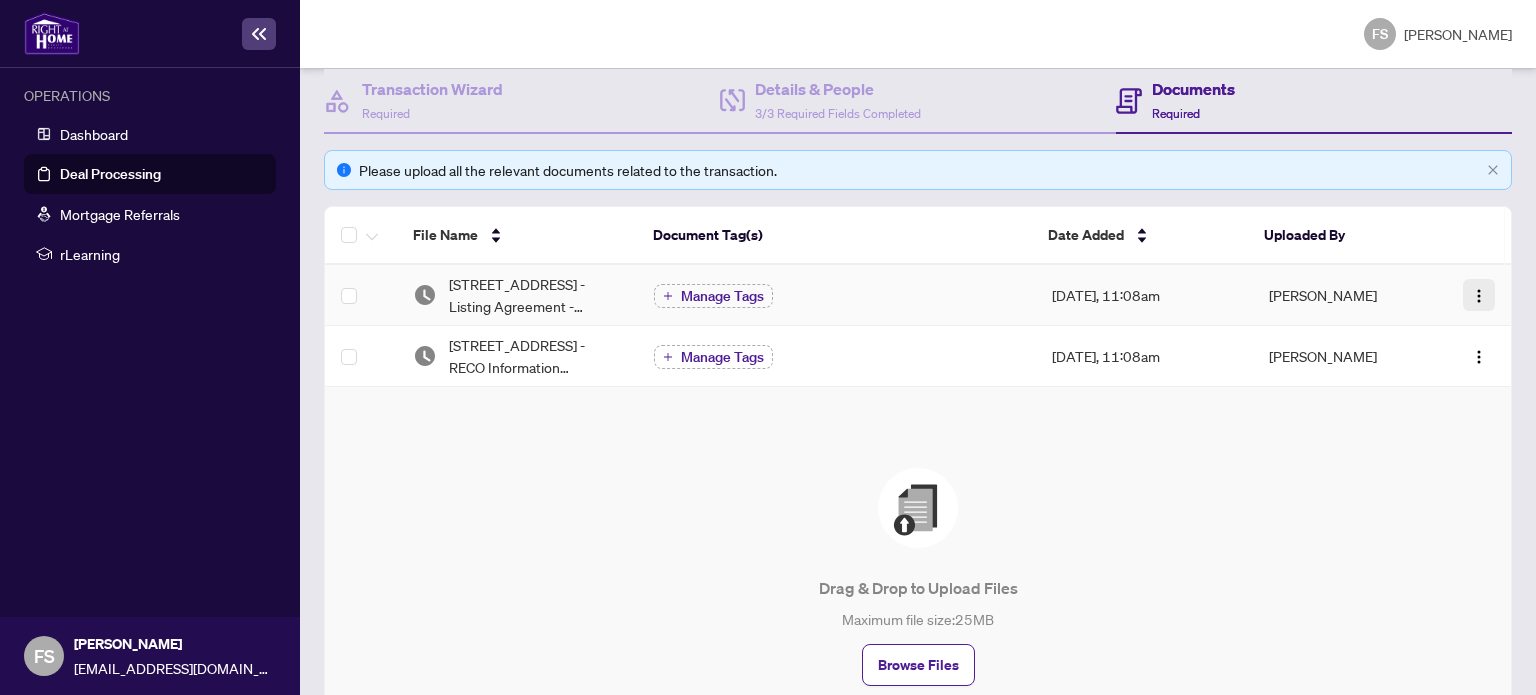 click at bounding box center (1479, 296) 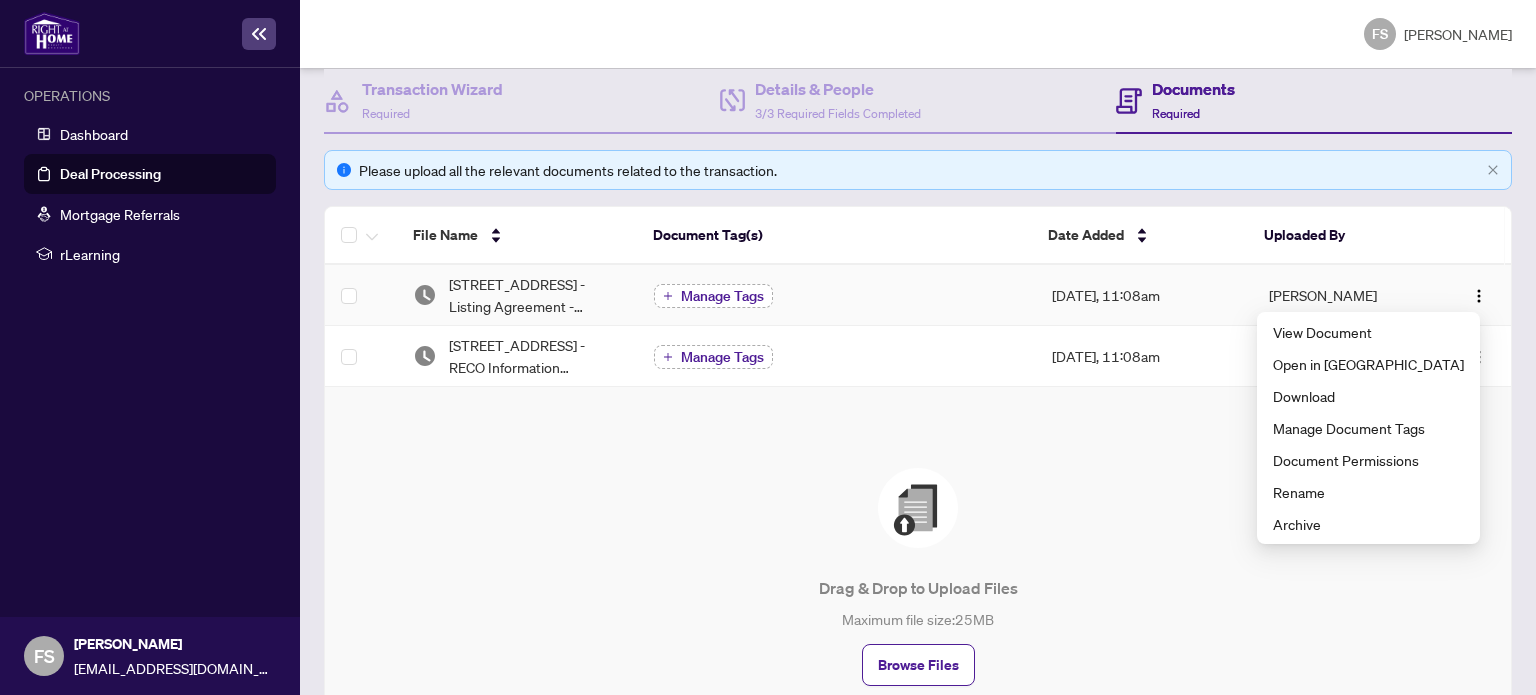 click on "Manage Tags" at bounding box center [722, 296] 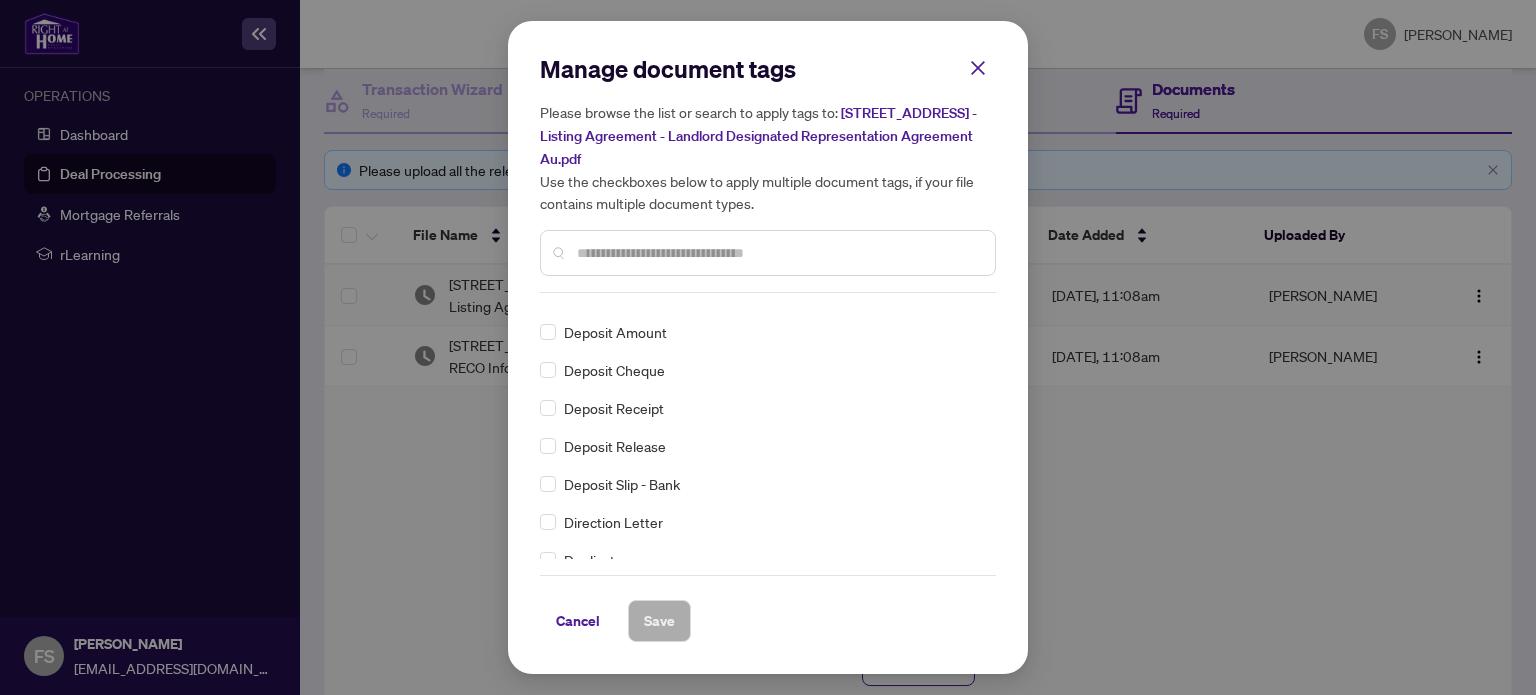 scroll, scrollTop: 1801, scrollLeft: 0, axis: vertical 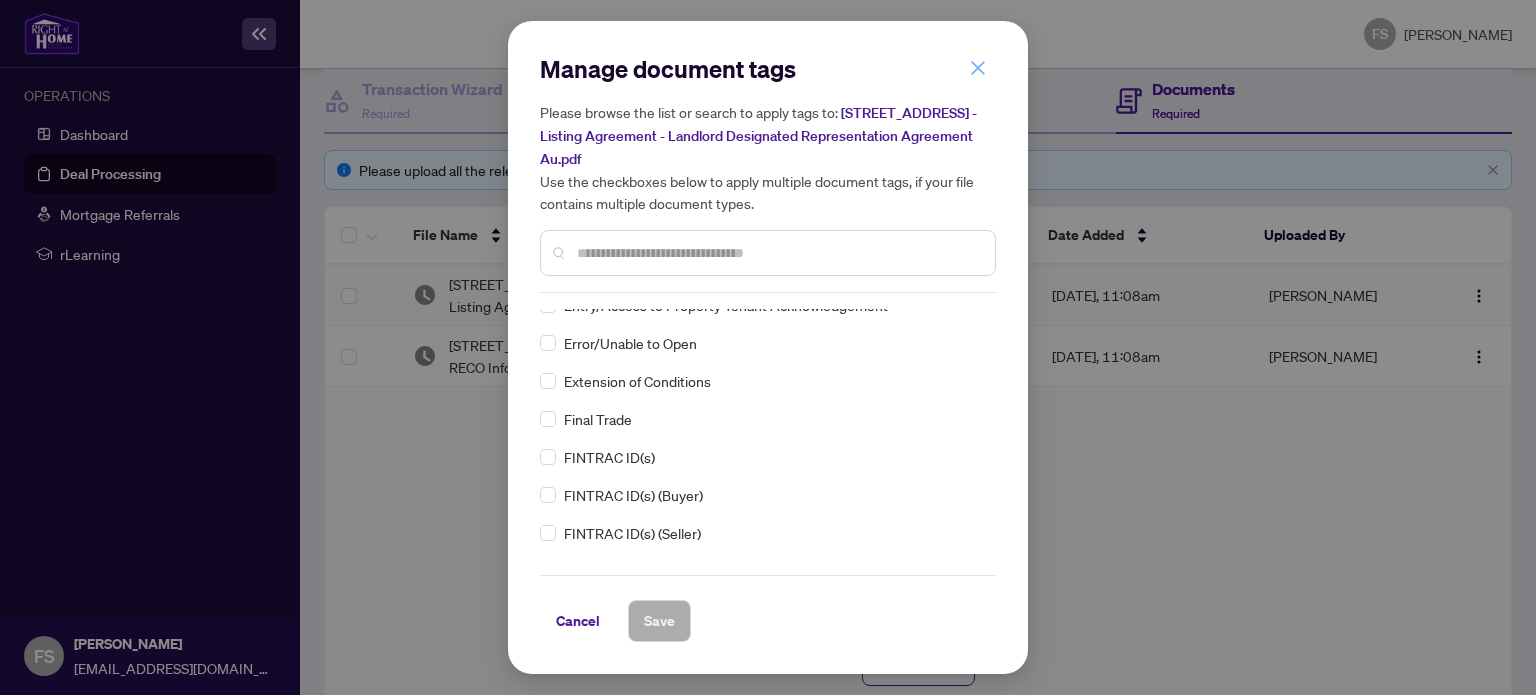click 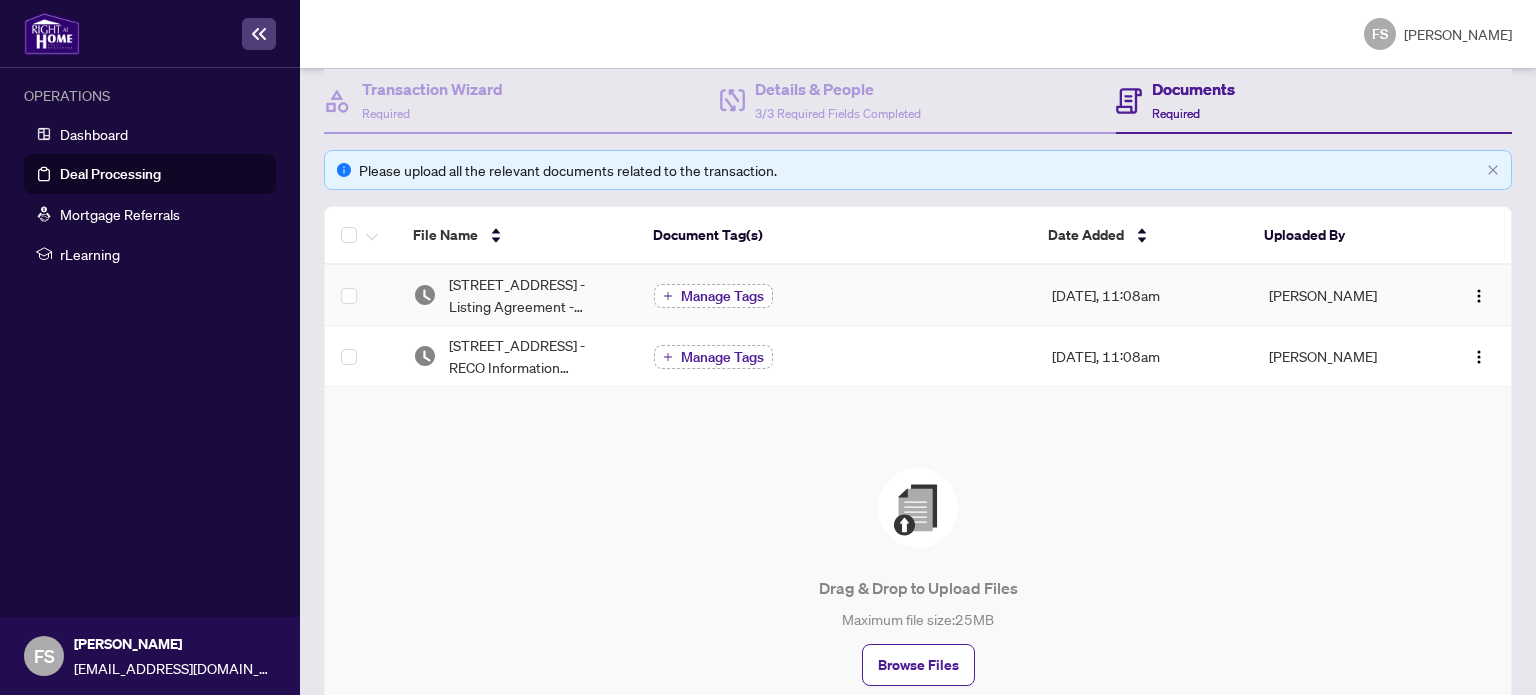 click on "Manage Tags" at bounding box center [722, 296] 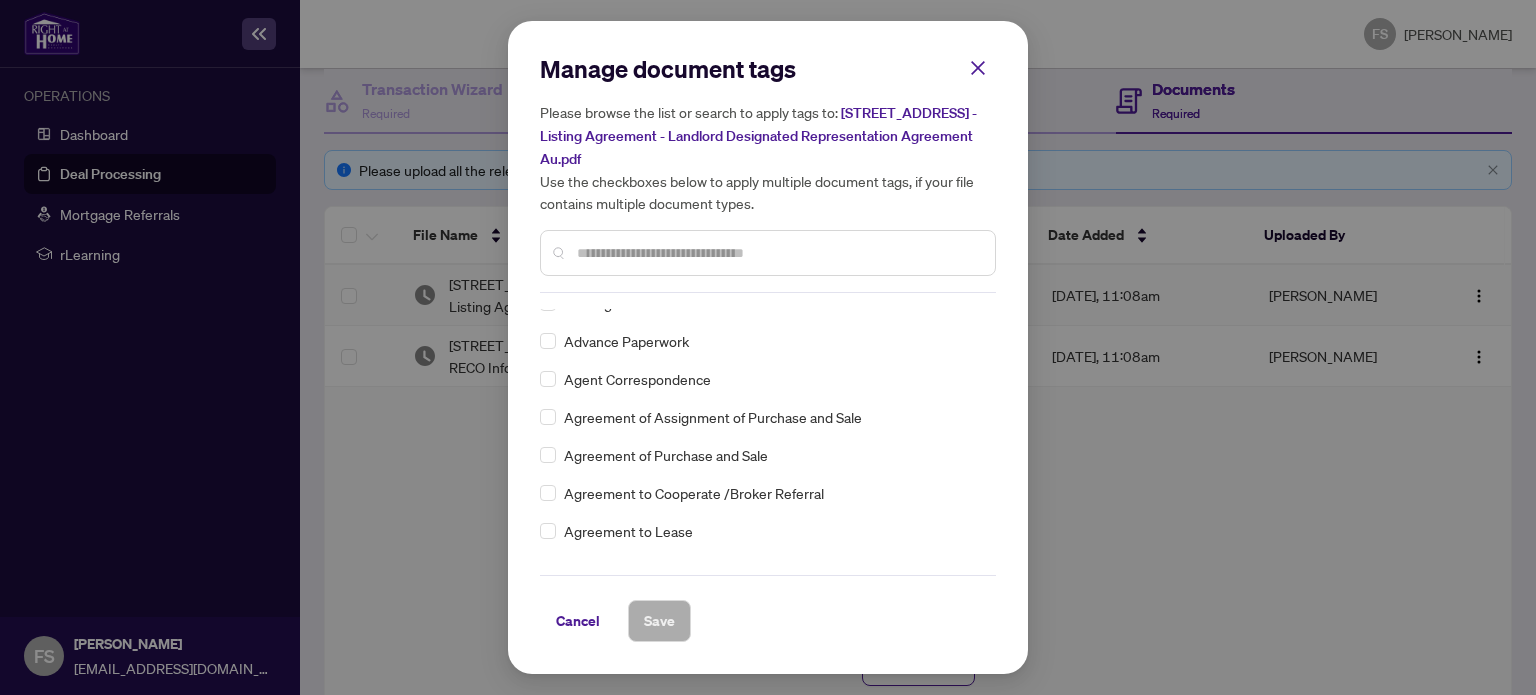 scroll, scrollTop: 0, scrollLeft: 0, axis: both 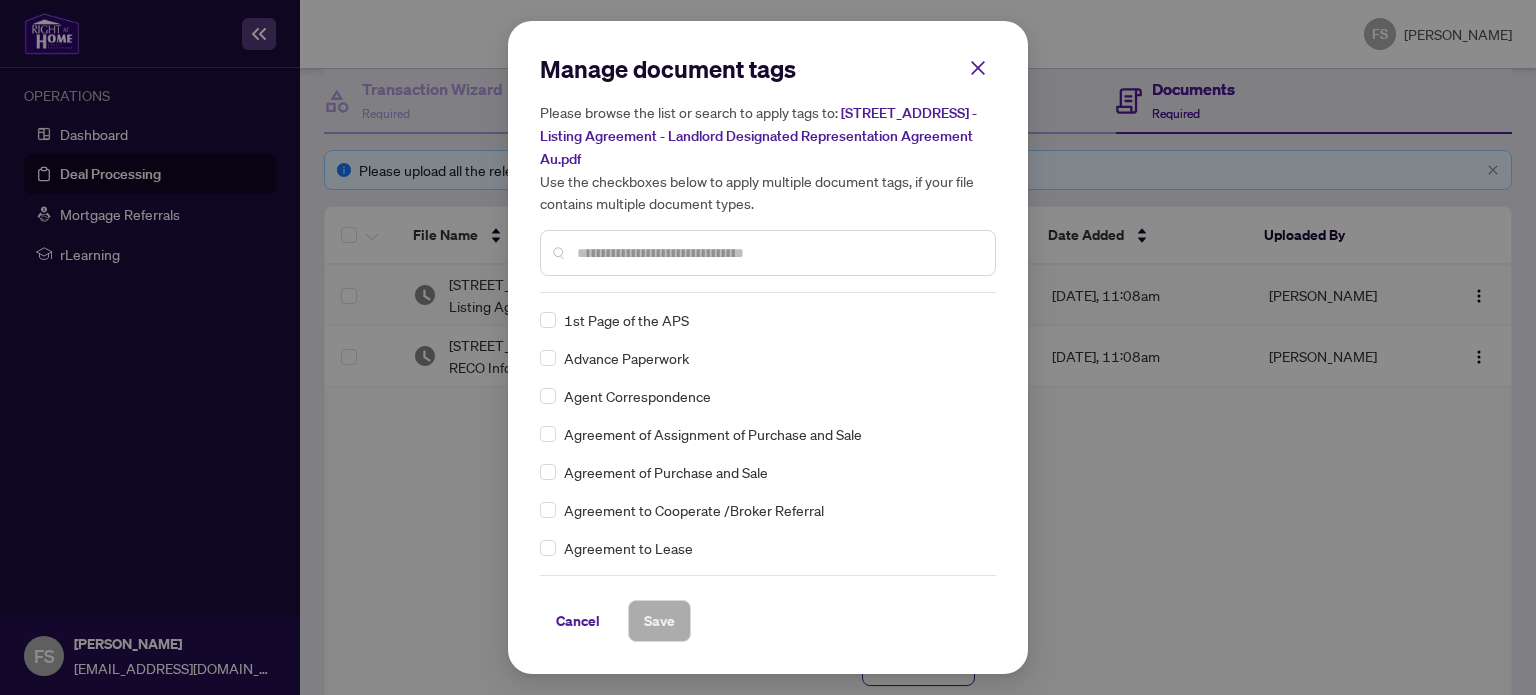 click at bounding box center (778, 253) 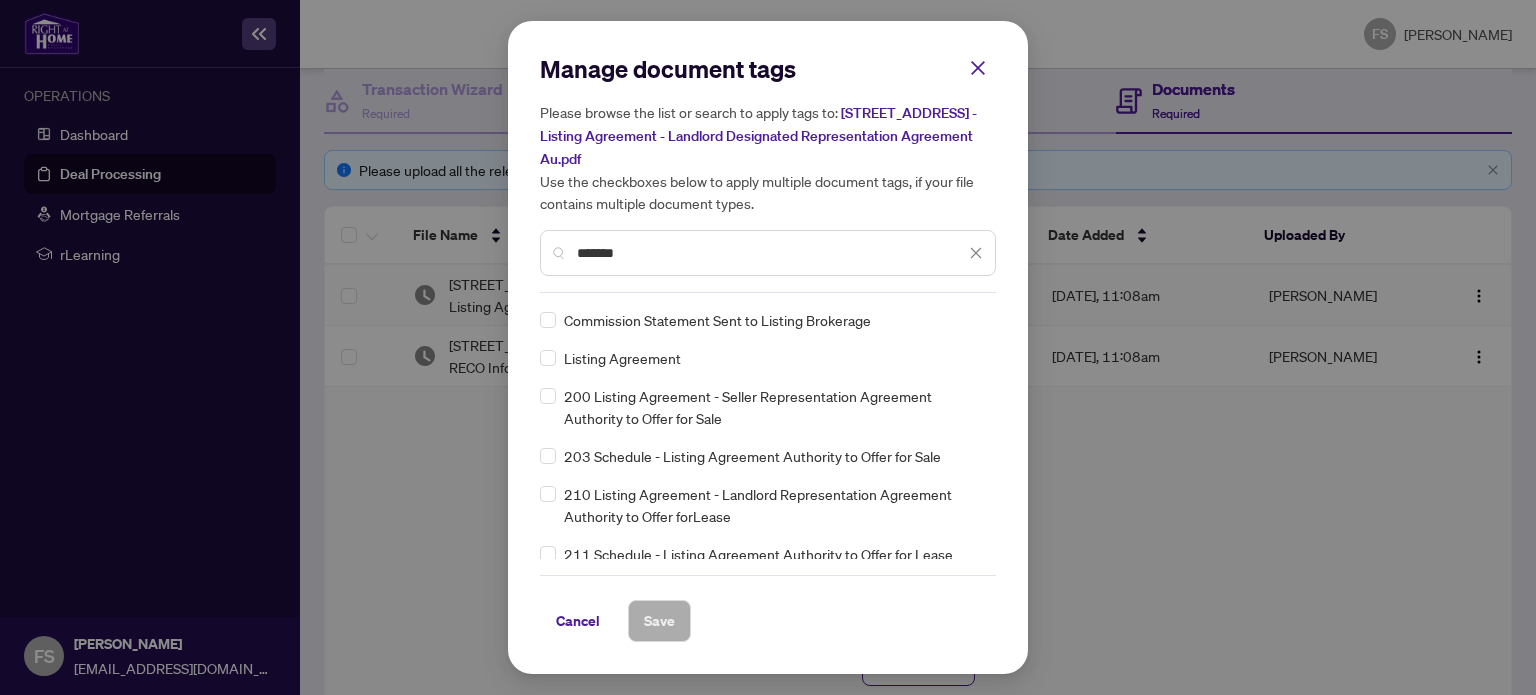 type on "*******" 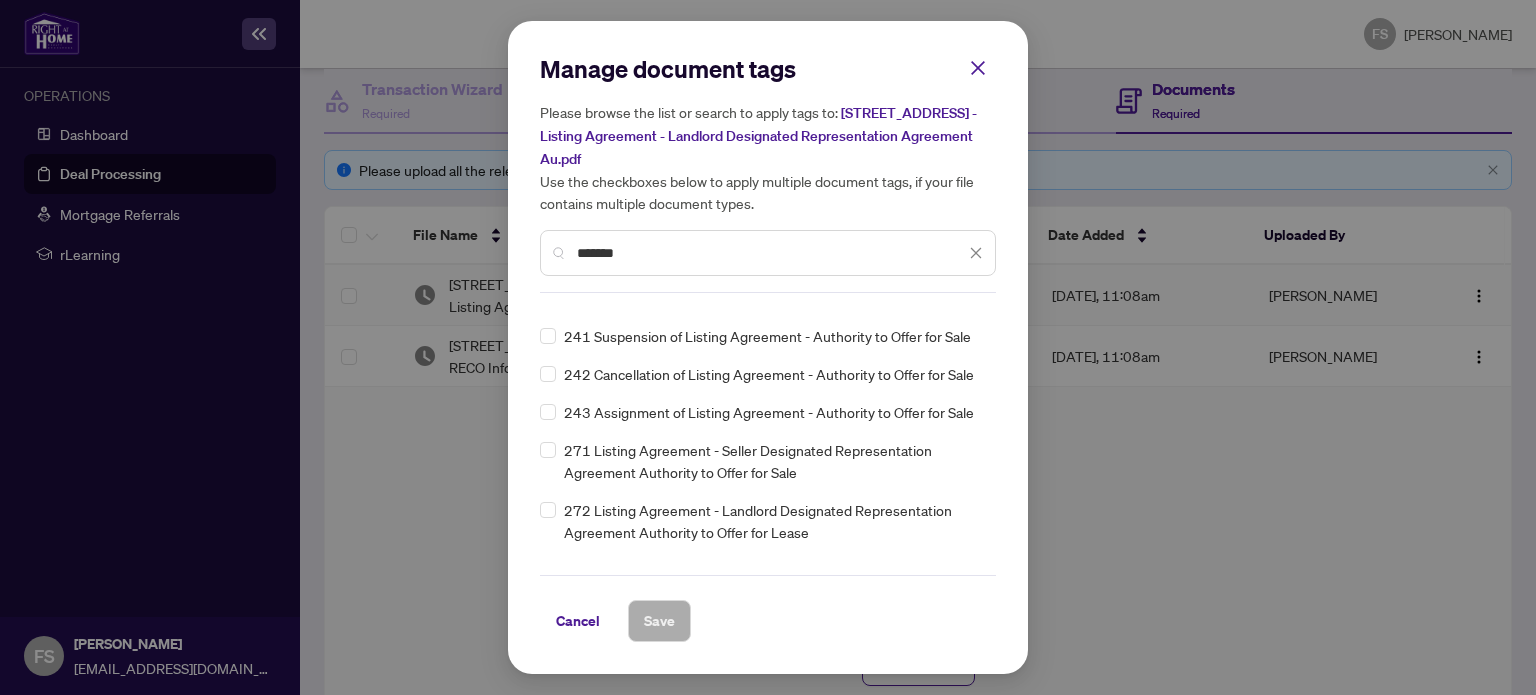 scroll, scrollTop: 552, scrollLeft: 0, axis: vertical 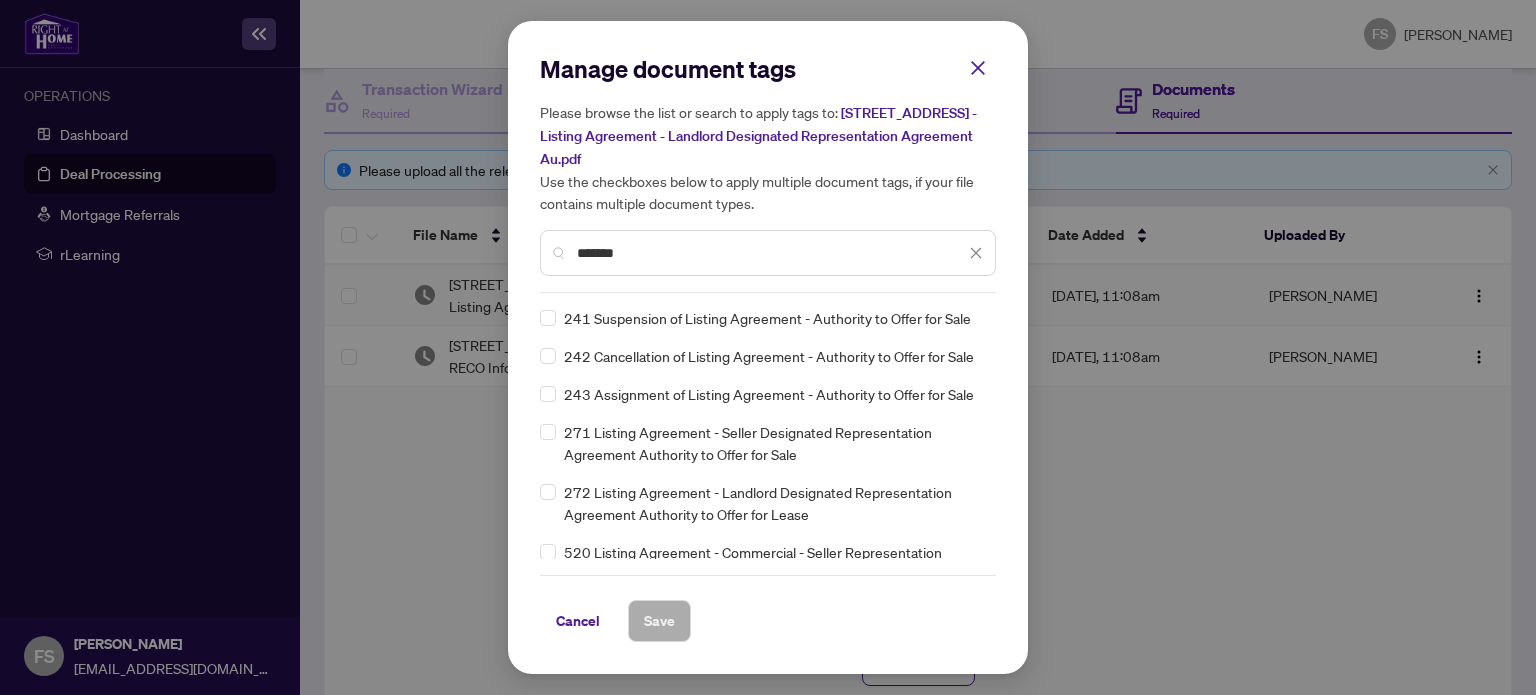 click on "272 Listing Agreement - Landlord Designated Representation Agreement Authority
to Offer for Lease" at bounding box center (774, 503) 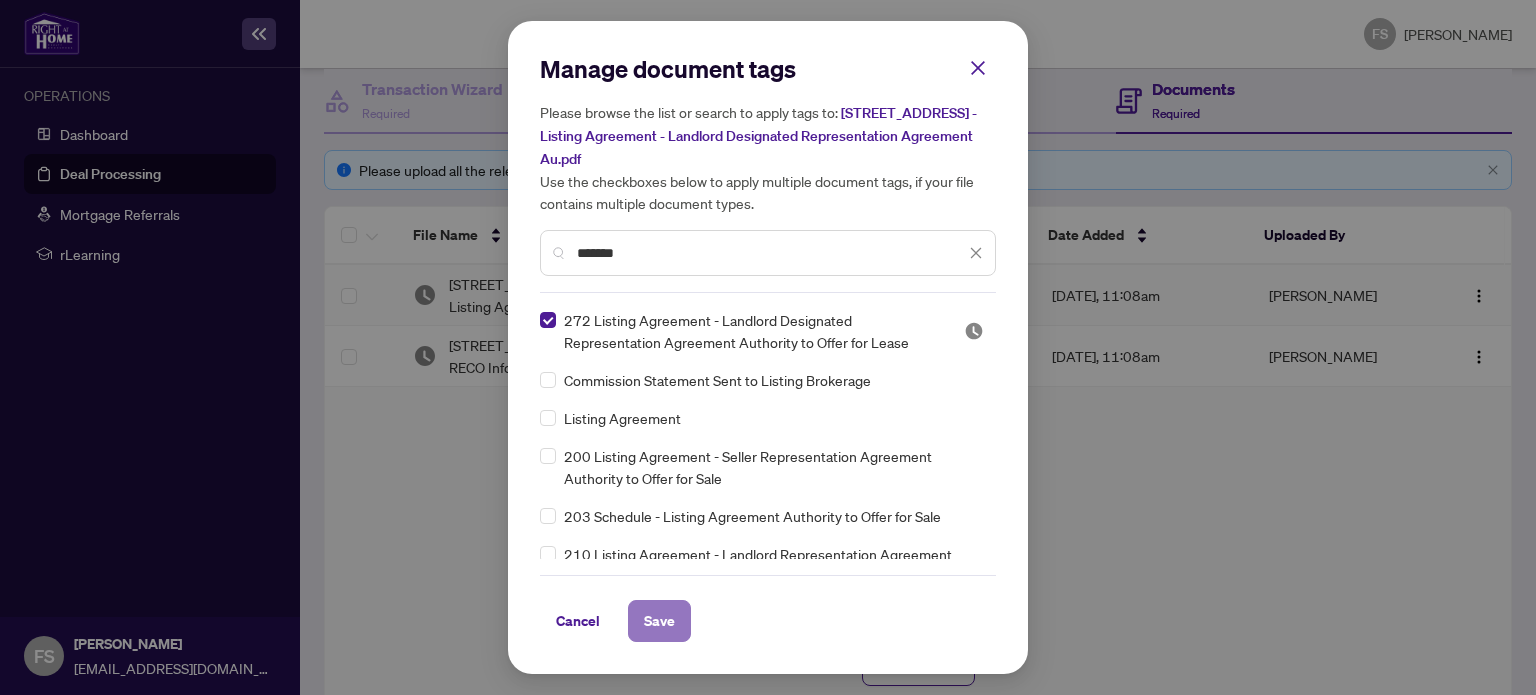click on "Save" at bounding box center (659, 621) 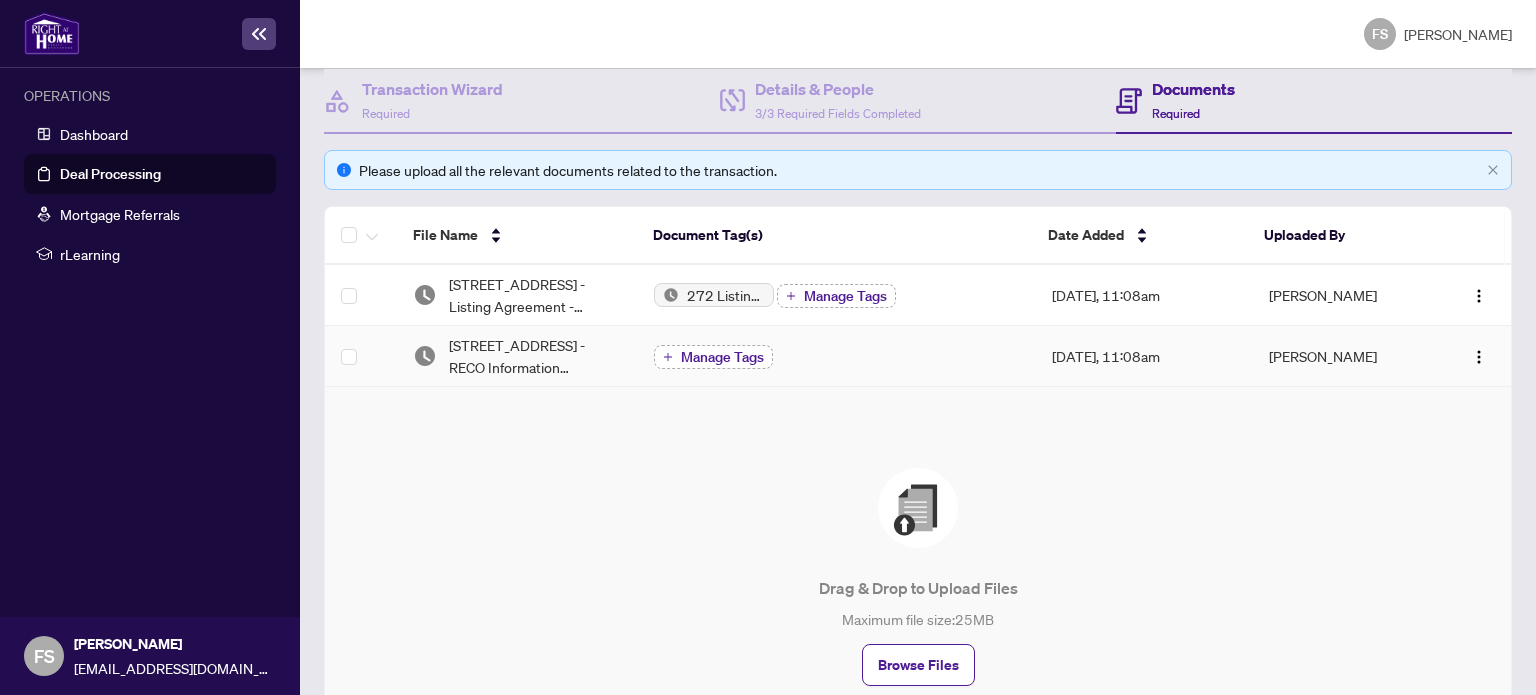 click on "Manage Tags" at bounding box center (722, 357) 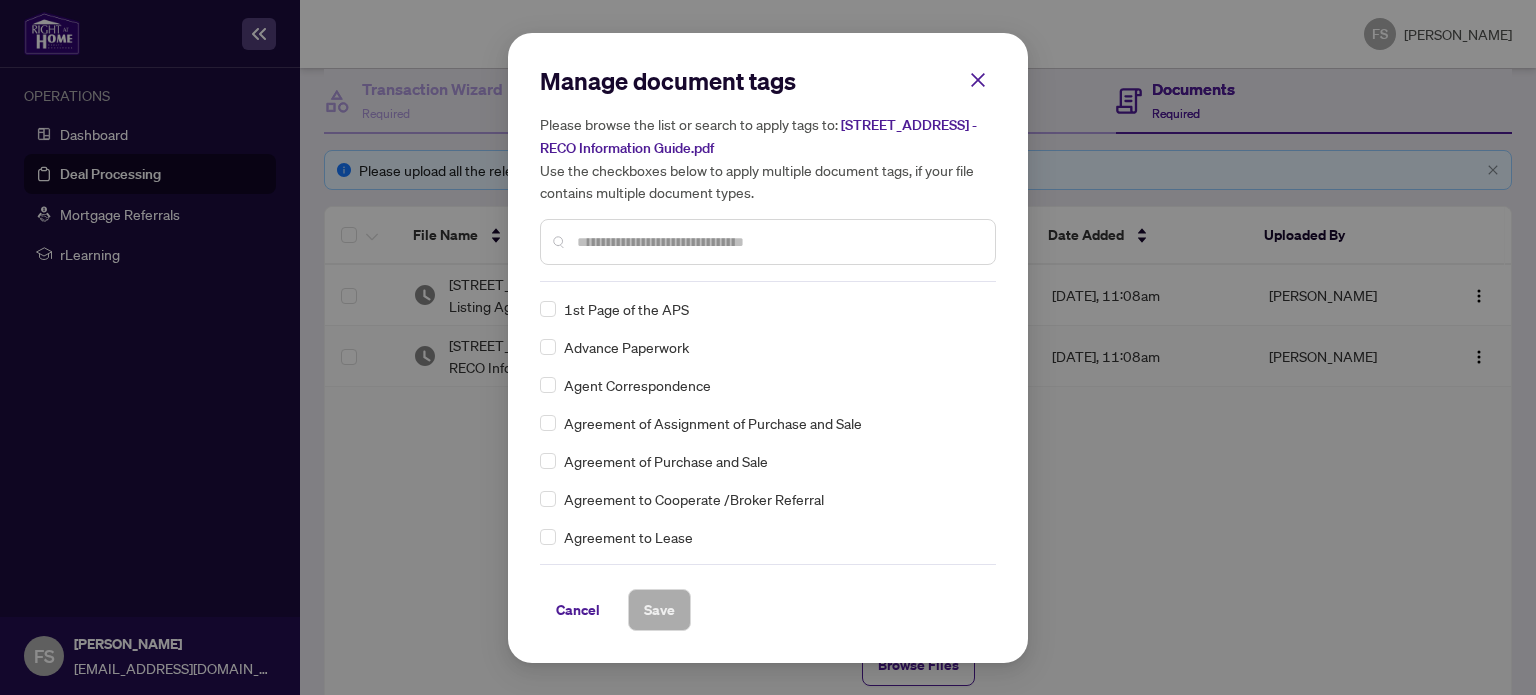 click at bounding box center [778, 242] 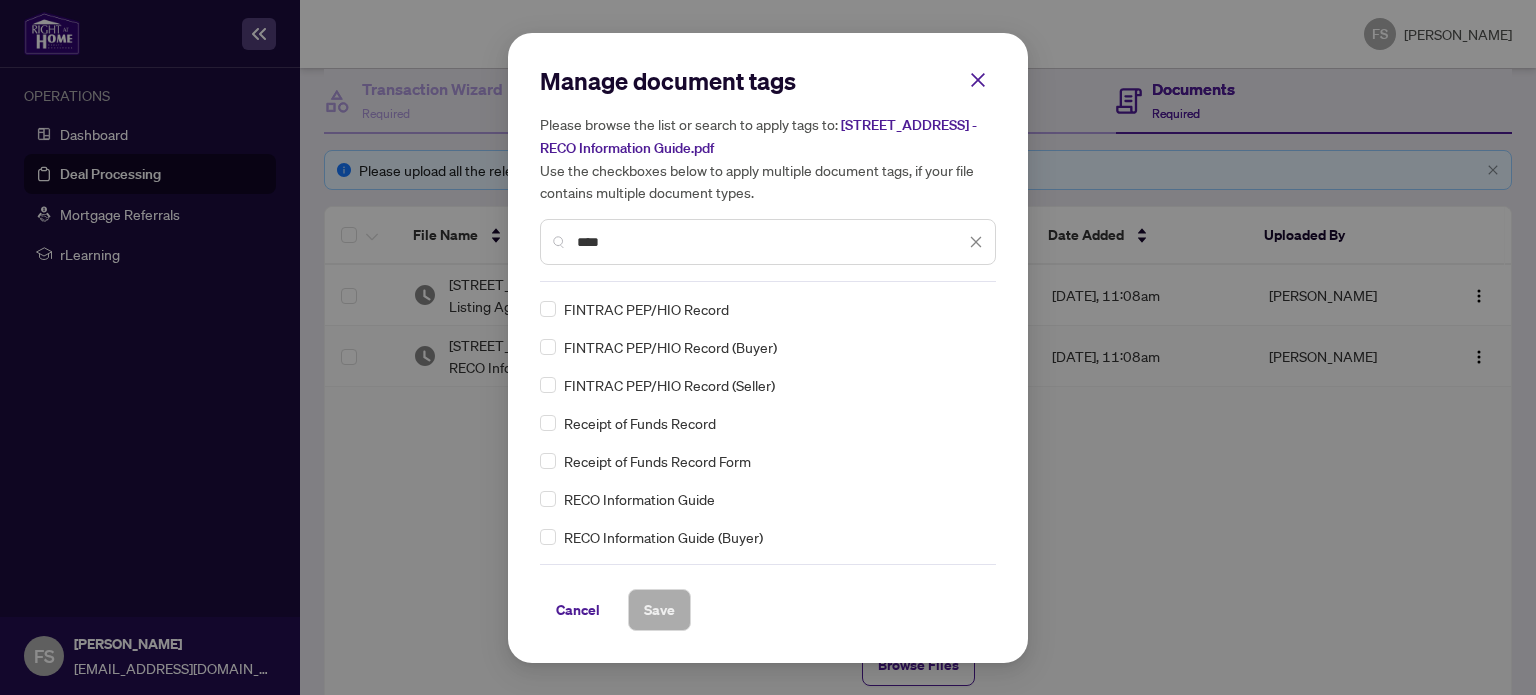 type on "****" 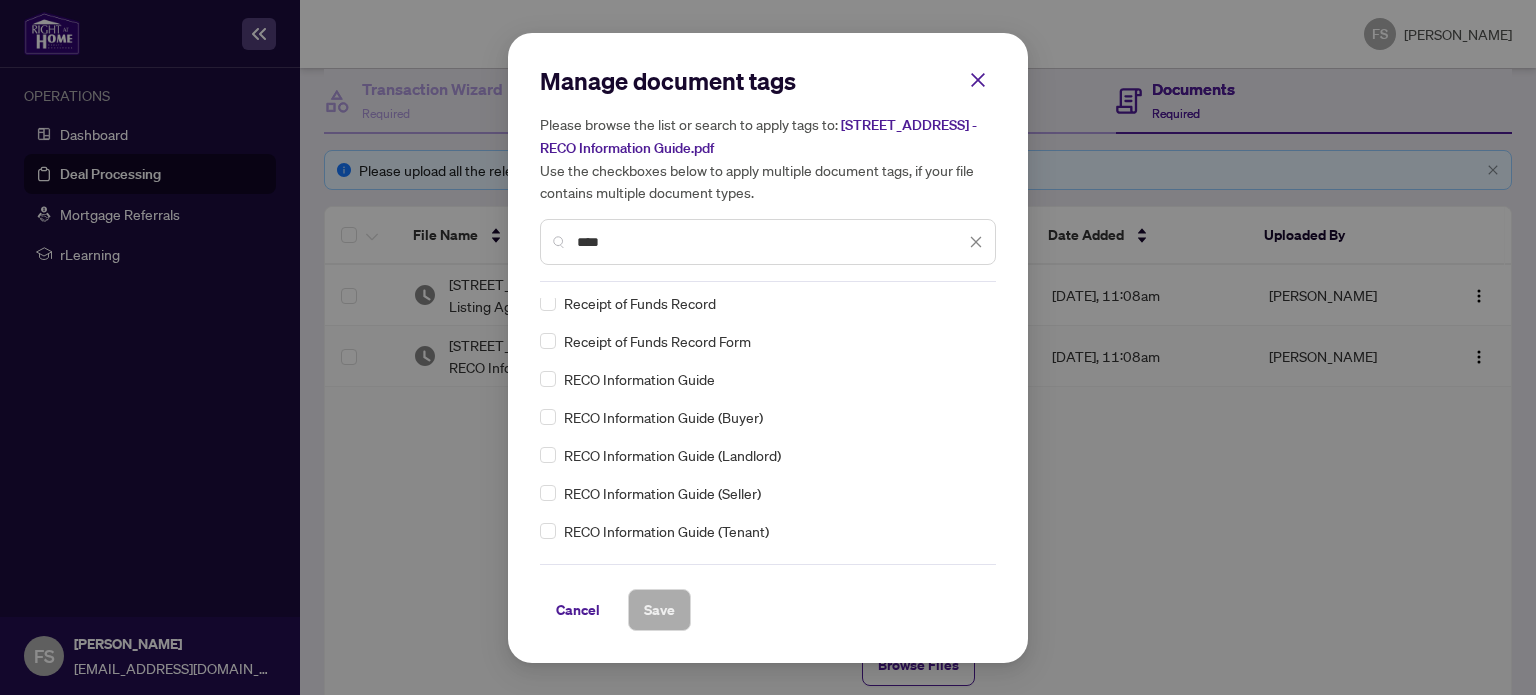 scroll, scrollTop: 123, scrollLeft: 0, axis: vertical 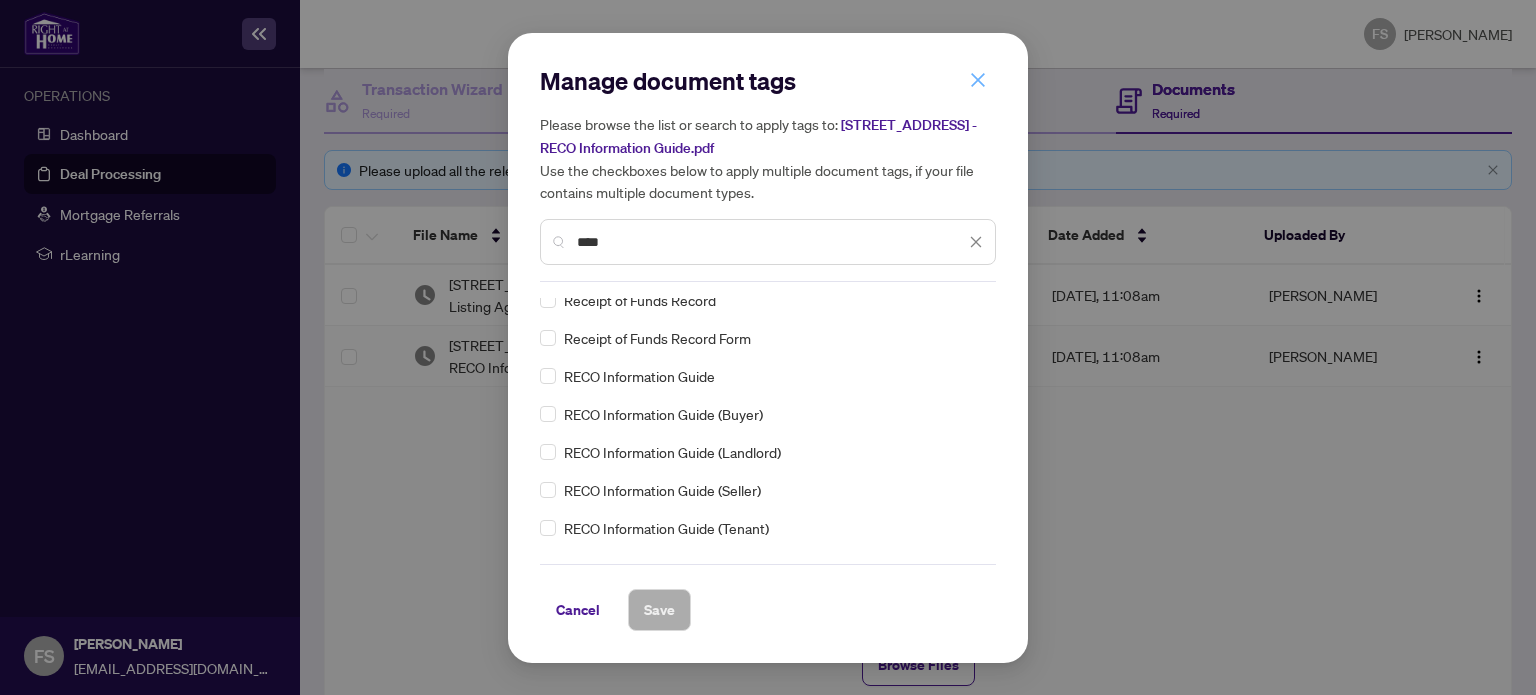 click at bounding box center [978, 80] 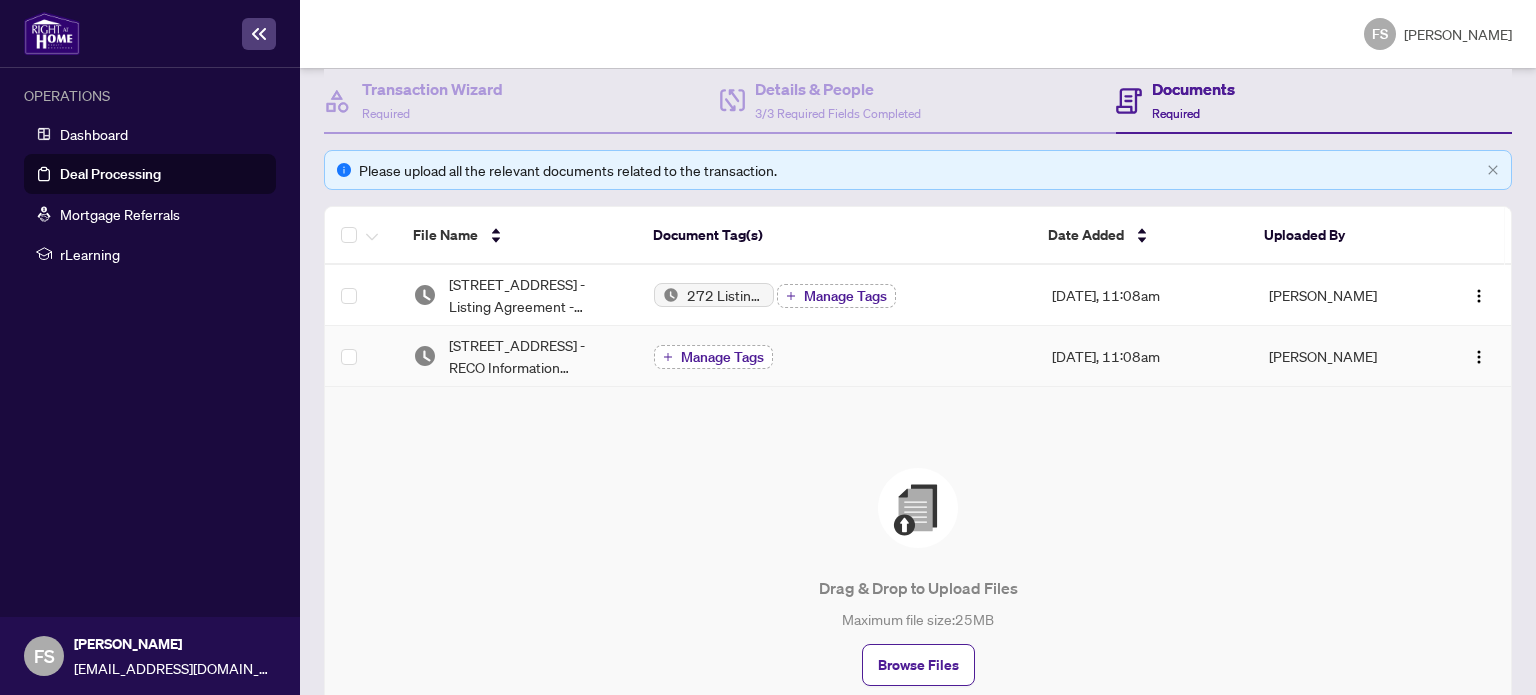 click on "Manage Tags" at bounding box center [722, 357] 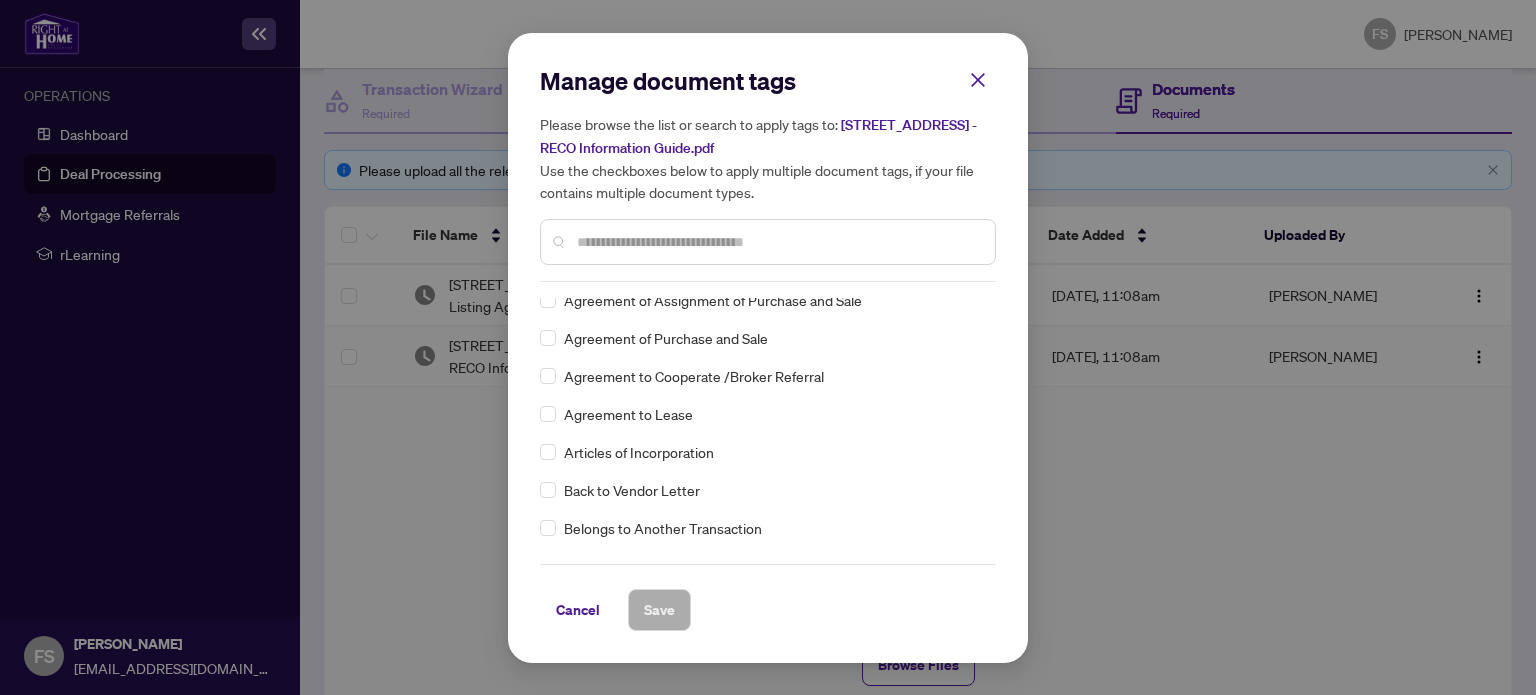 scroll, scrollTop: 0, scrollLeft: 0, axis: both 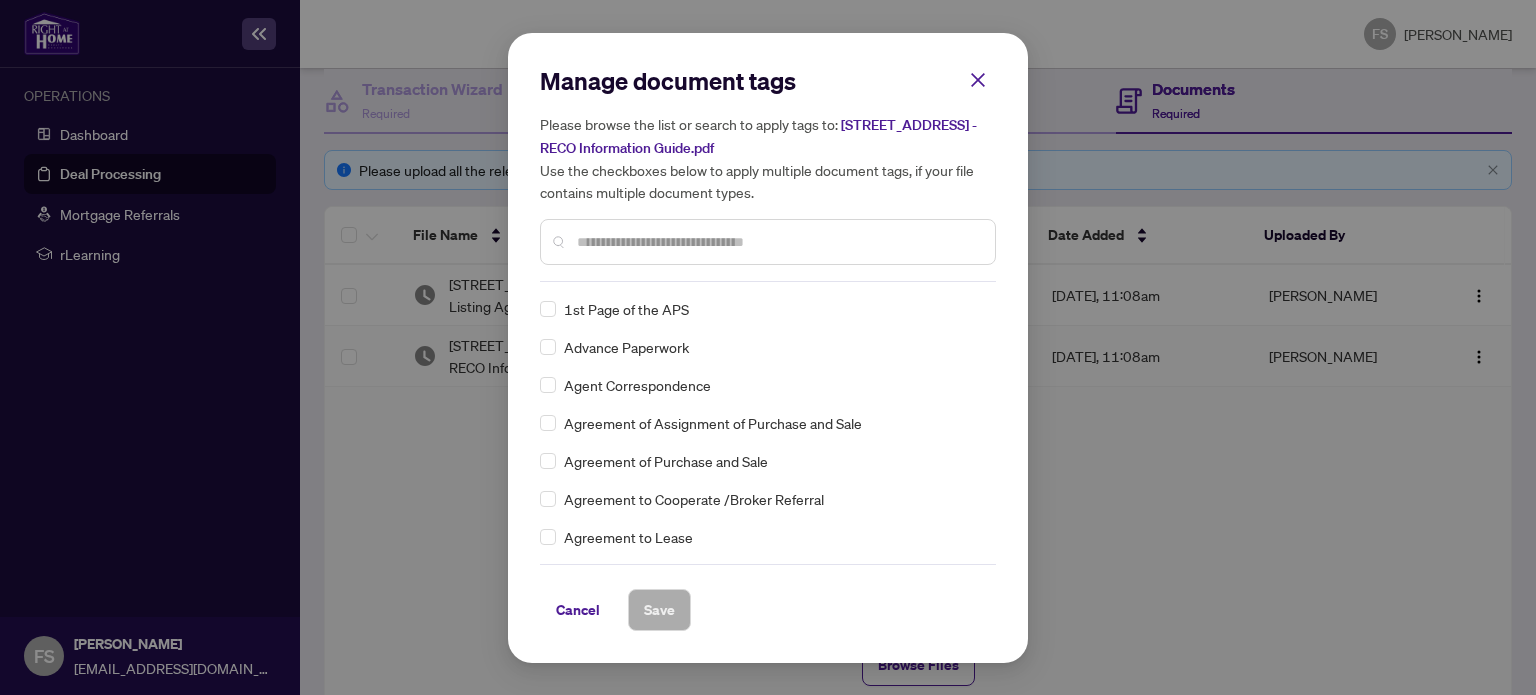 click at bounding box center (778, 242) 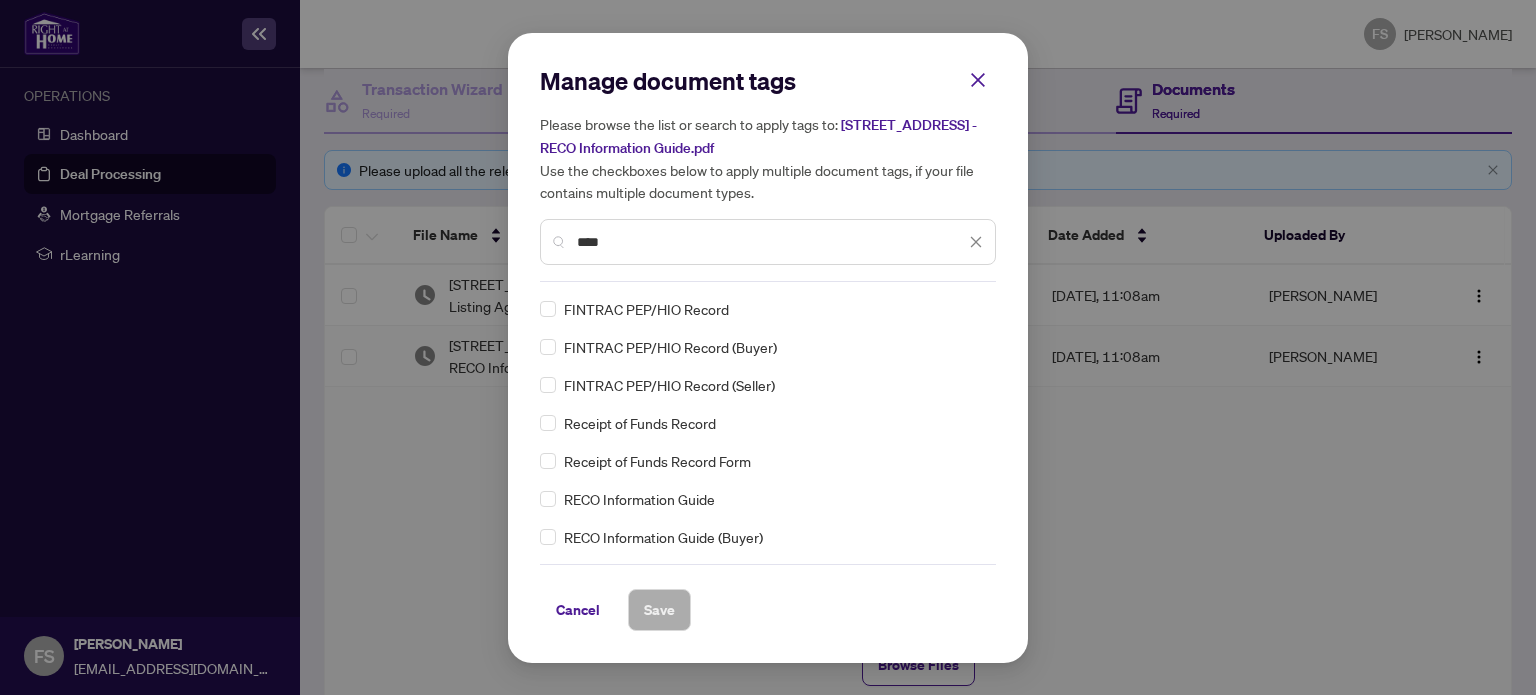type on "****" 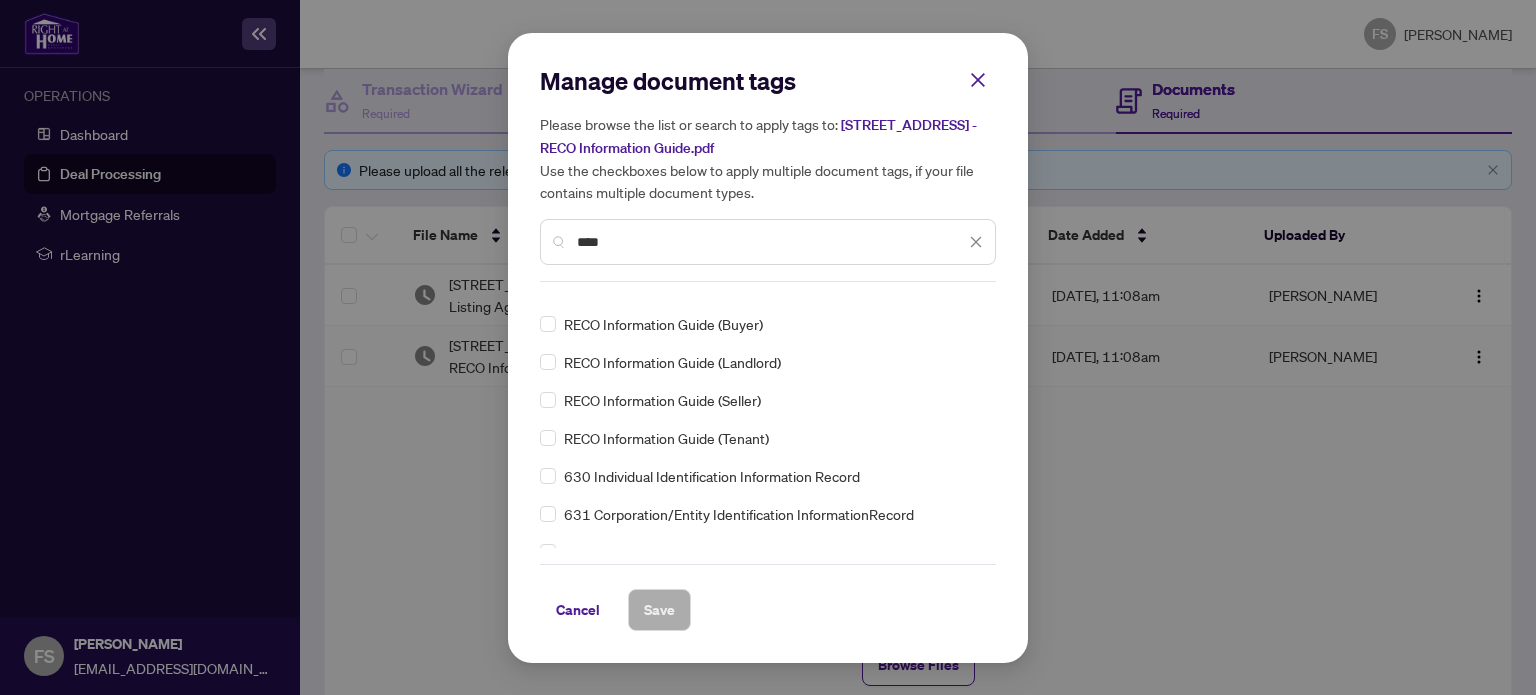 scroll, scrollTop: 215, scrollLeft: 0, axis: vertical 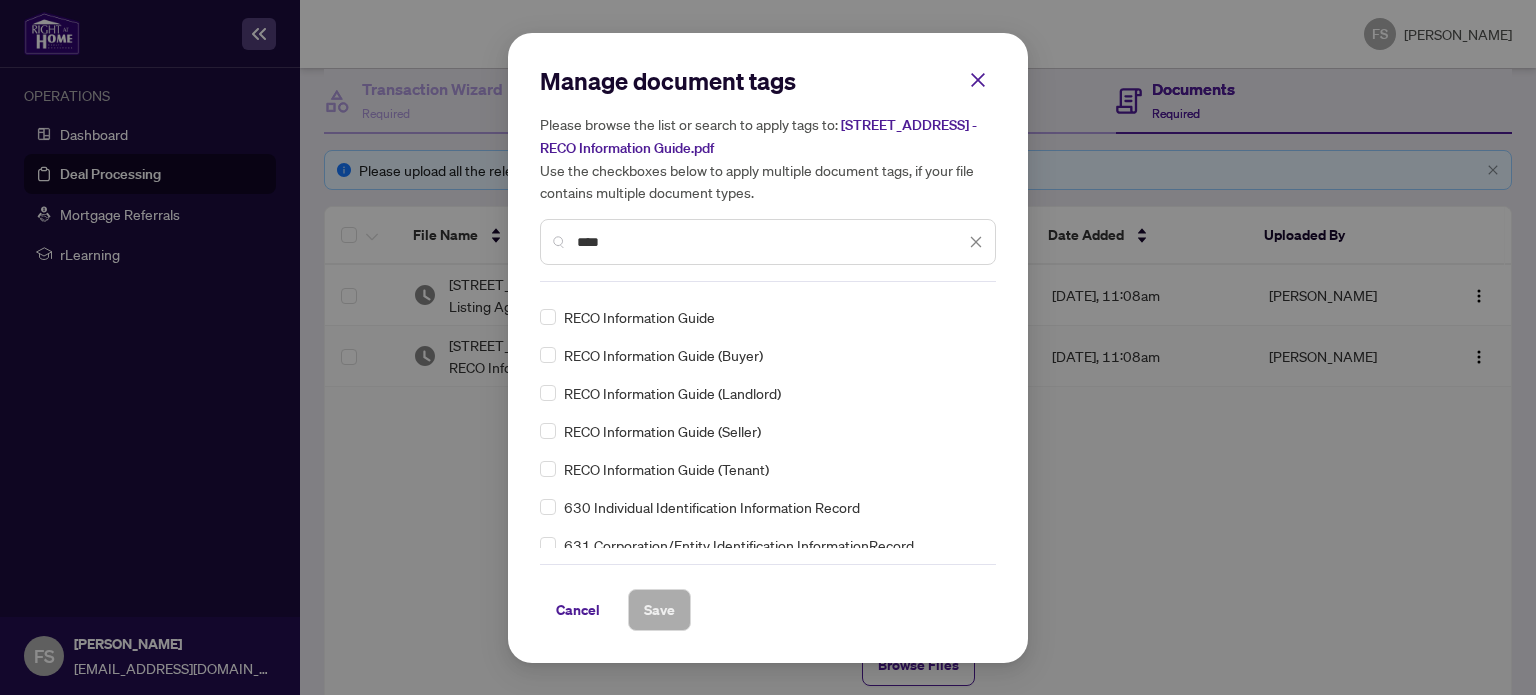 click on "RECO Information Guide" at bounding box center (639, 317) 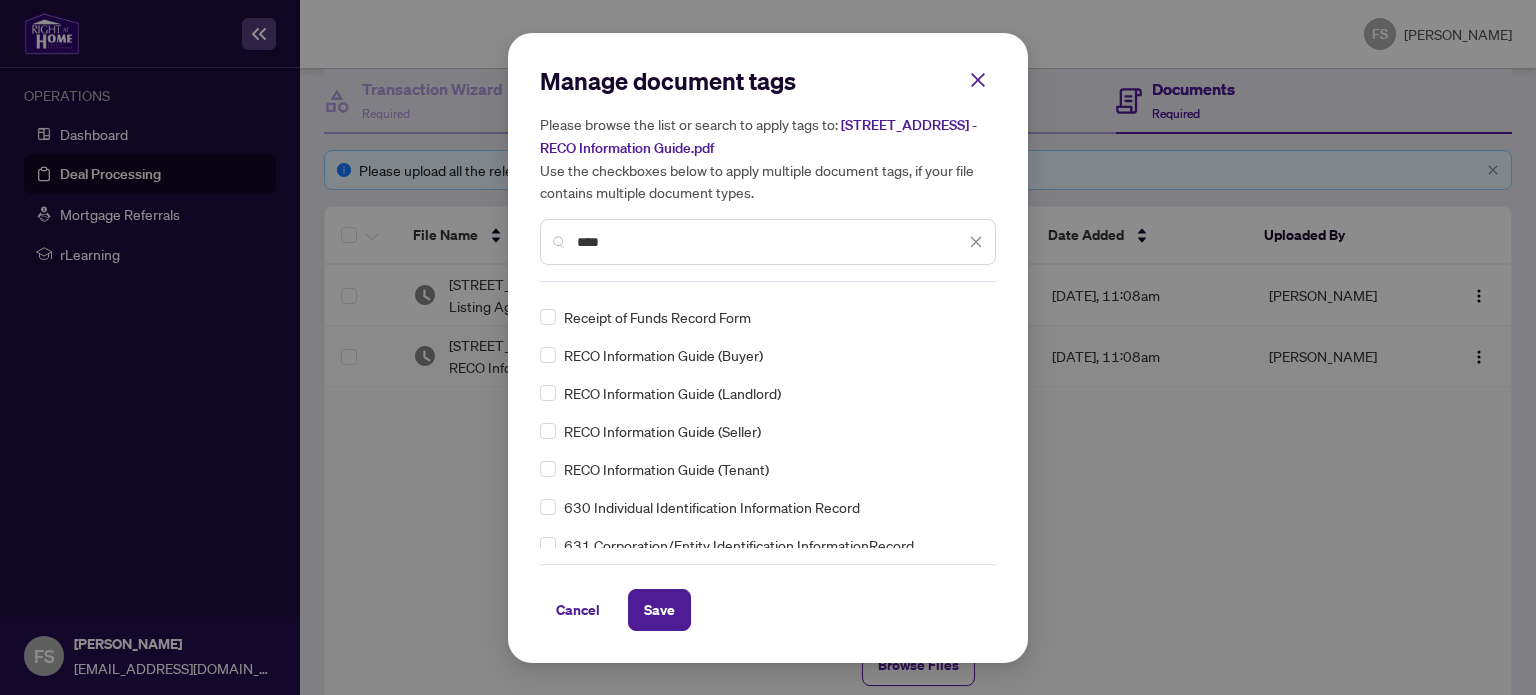 scroll, scrollTop: 0, scrollLeft: 0, axis: both 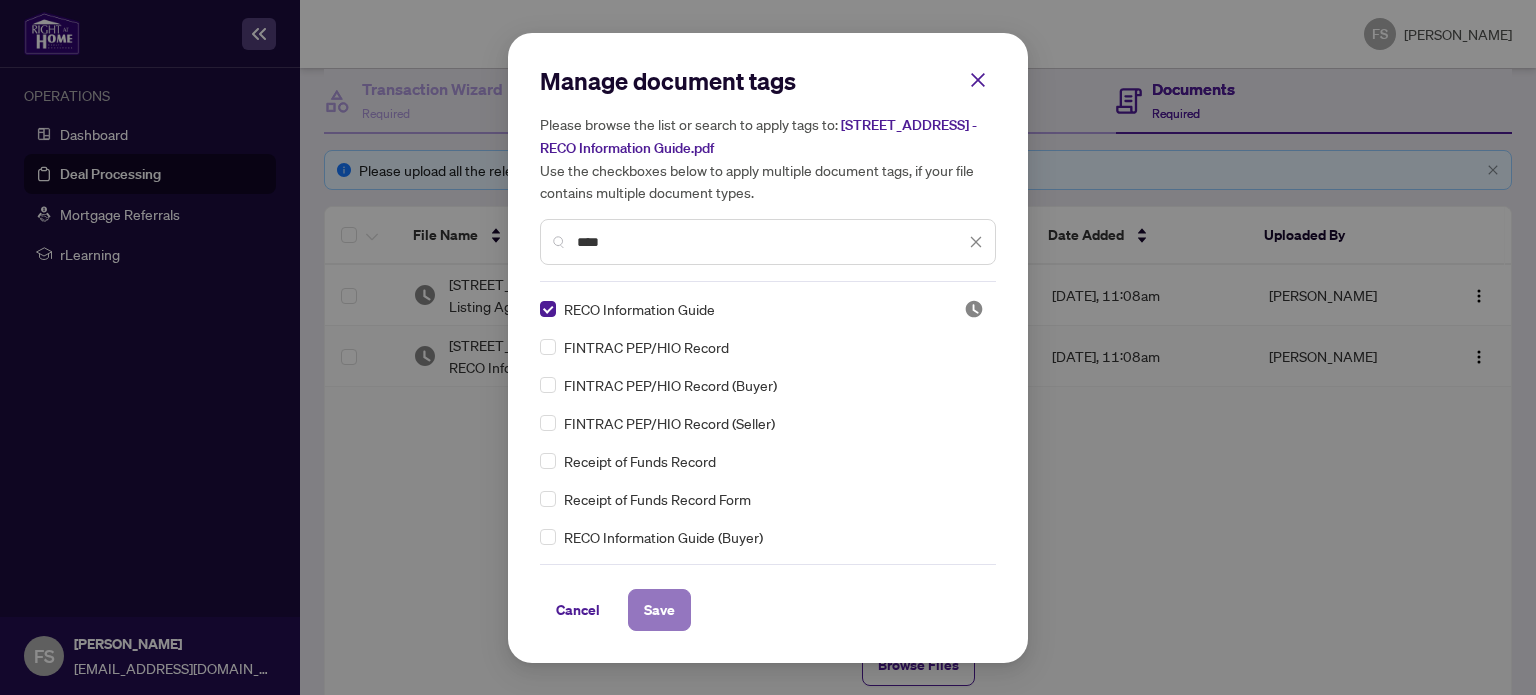 click on "Save" at bounding box center [659, 610] 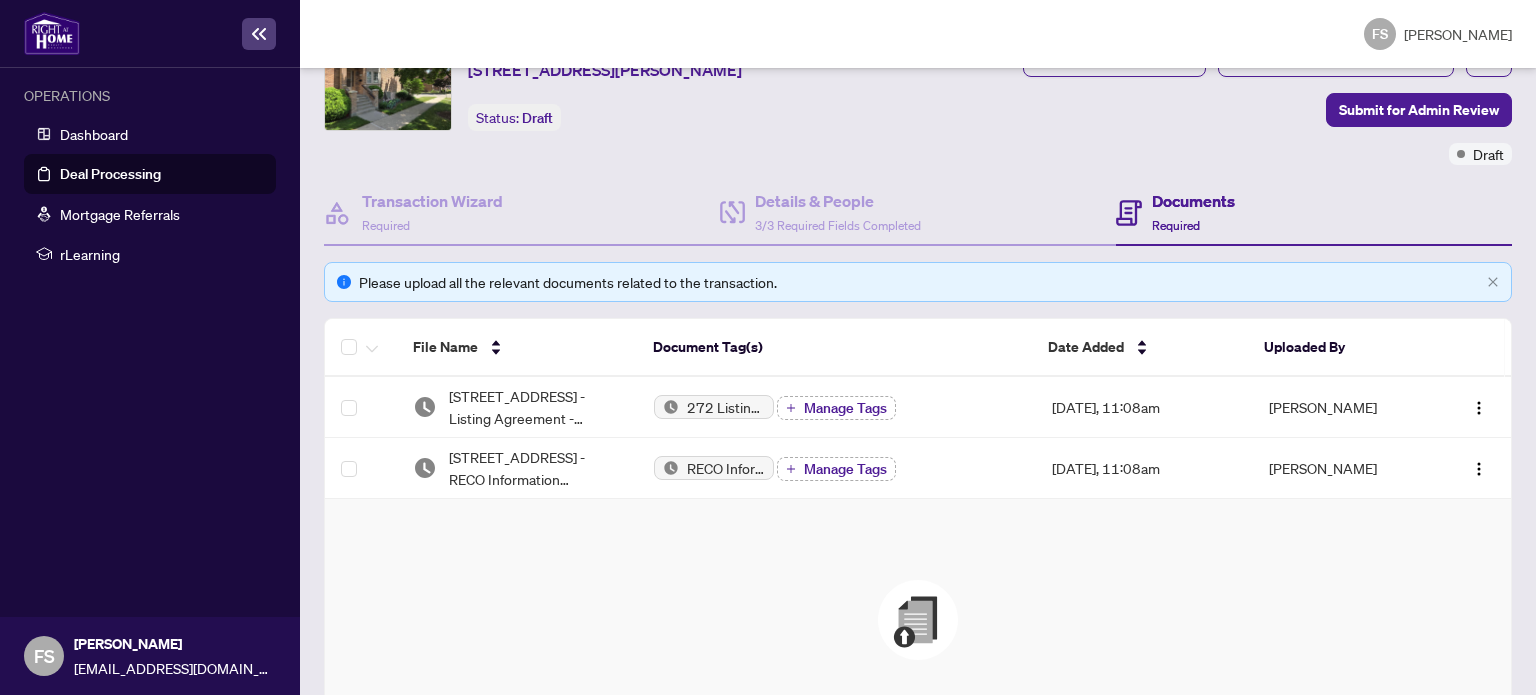 scroll, scrollTop: 0, scrollLeft: 0, axis: both 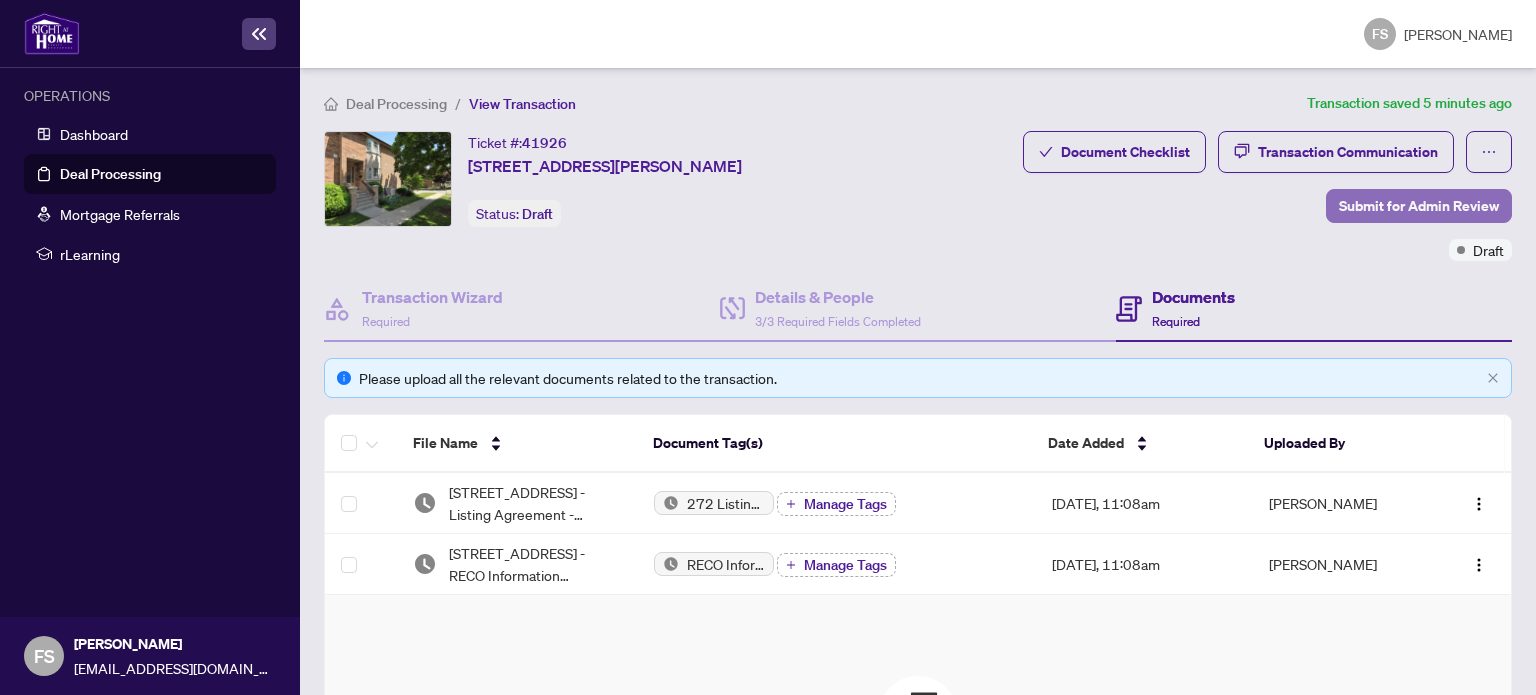 click on "Submit for Admin Review" at bounding box center (1419, 206) 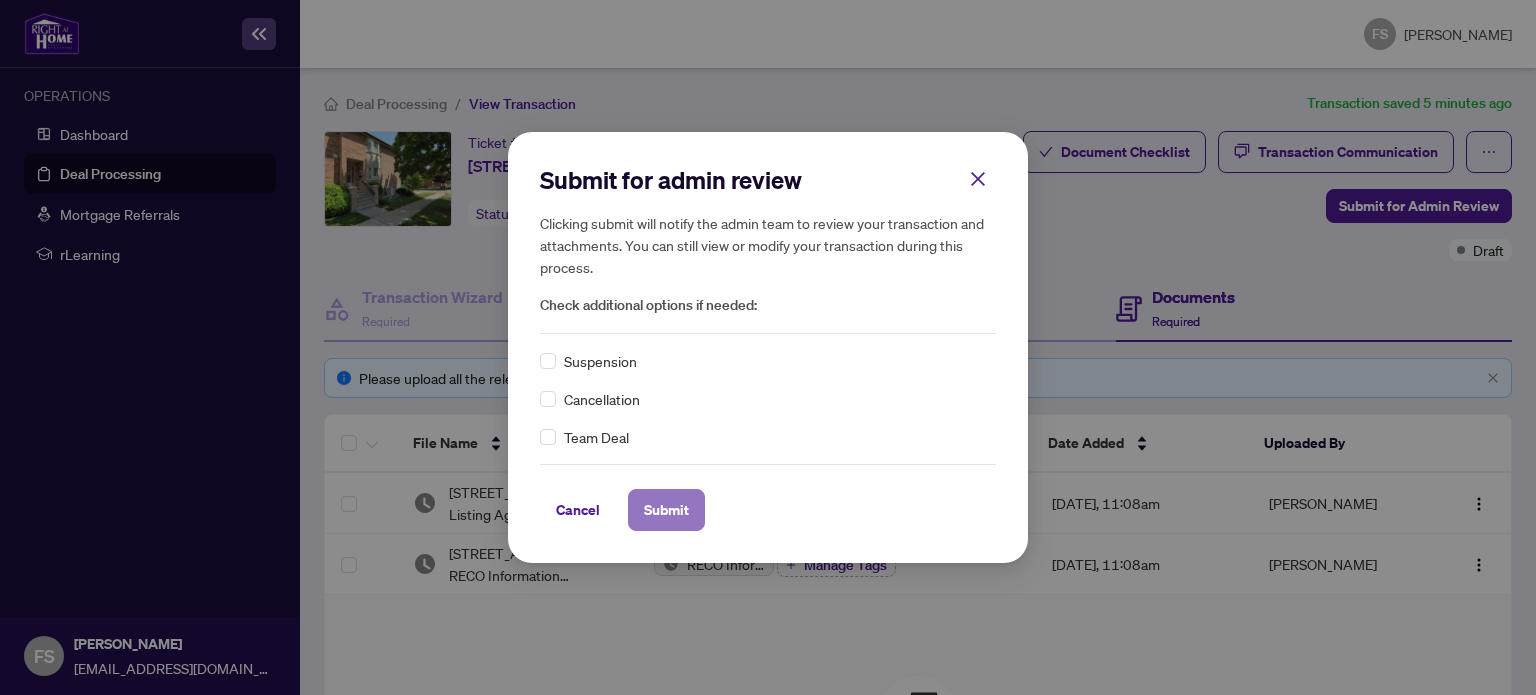 click on "Submit" at bounding box center (666, 510) 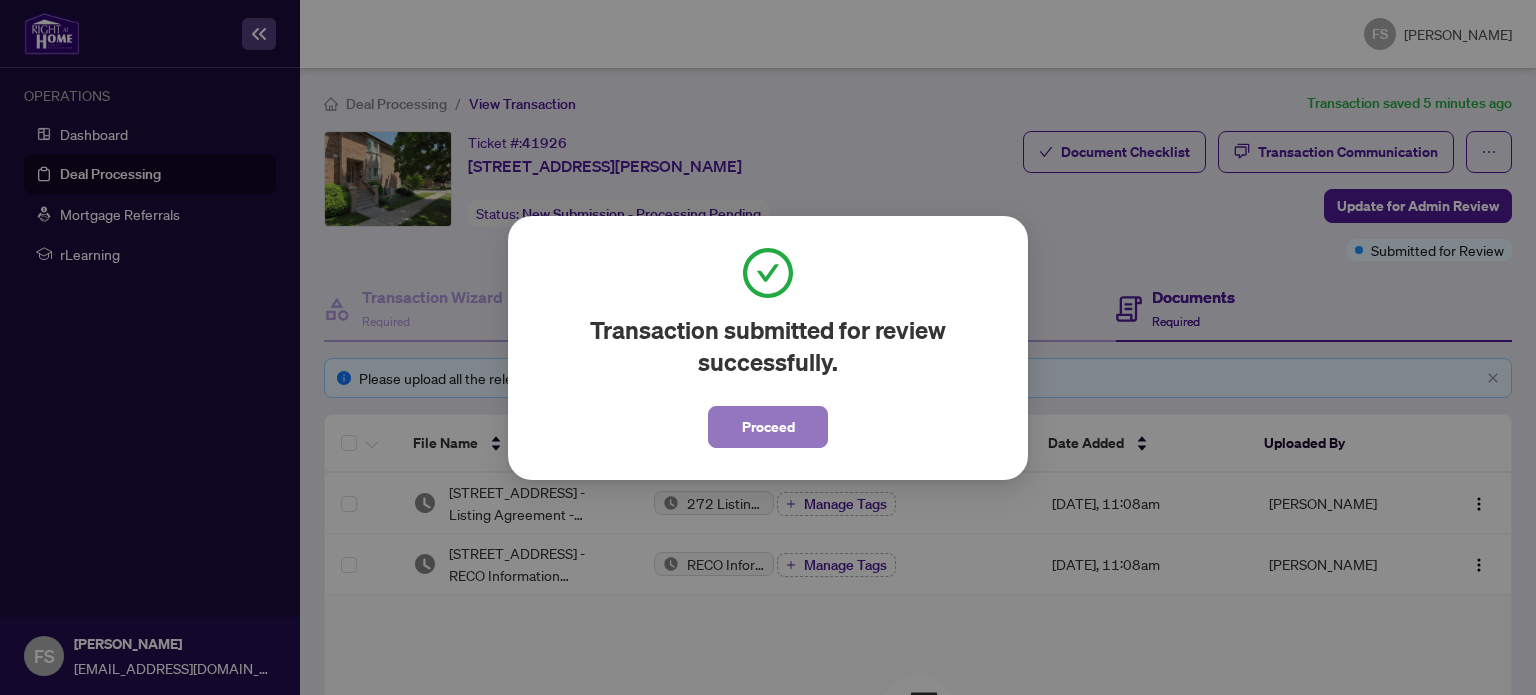 click on "Proceed" at bounding box center [768, 427] 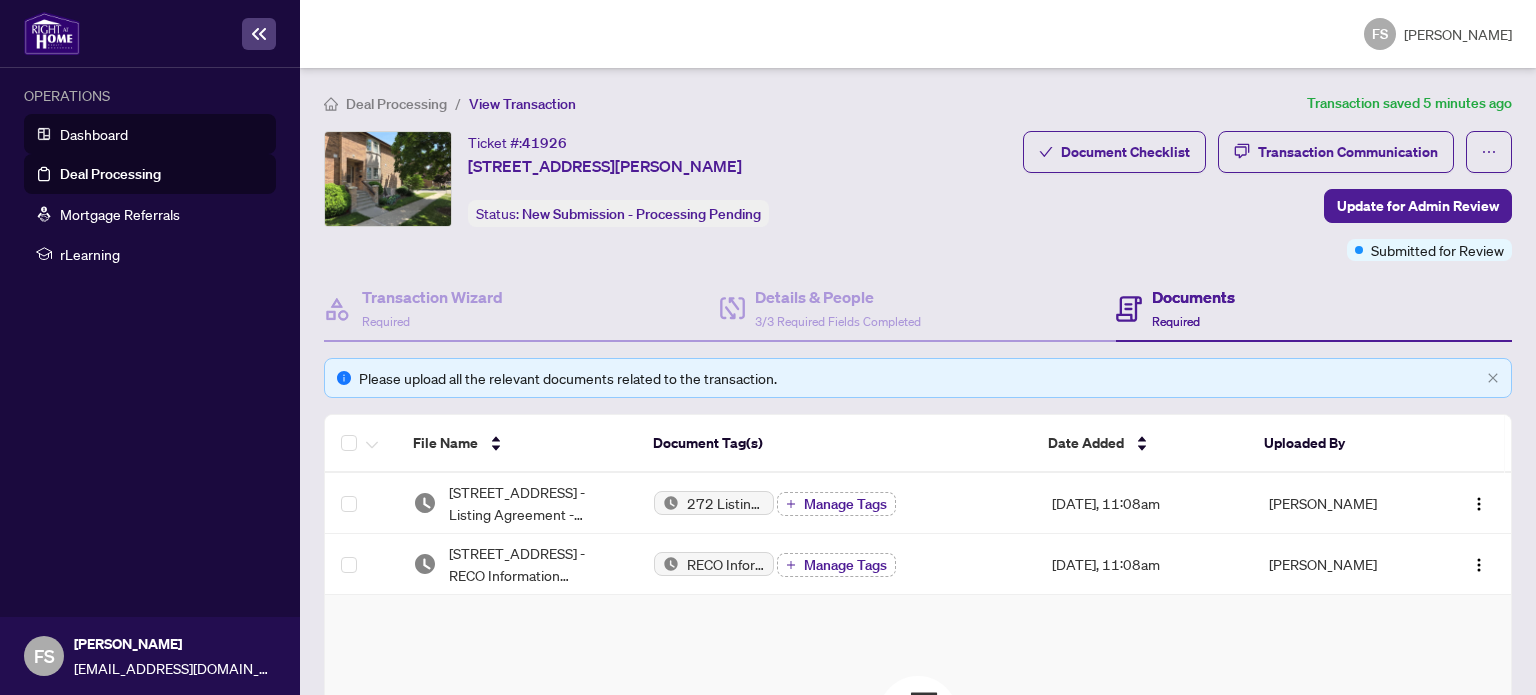 click on "Dashboard" at bounding box center (94, 134) 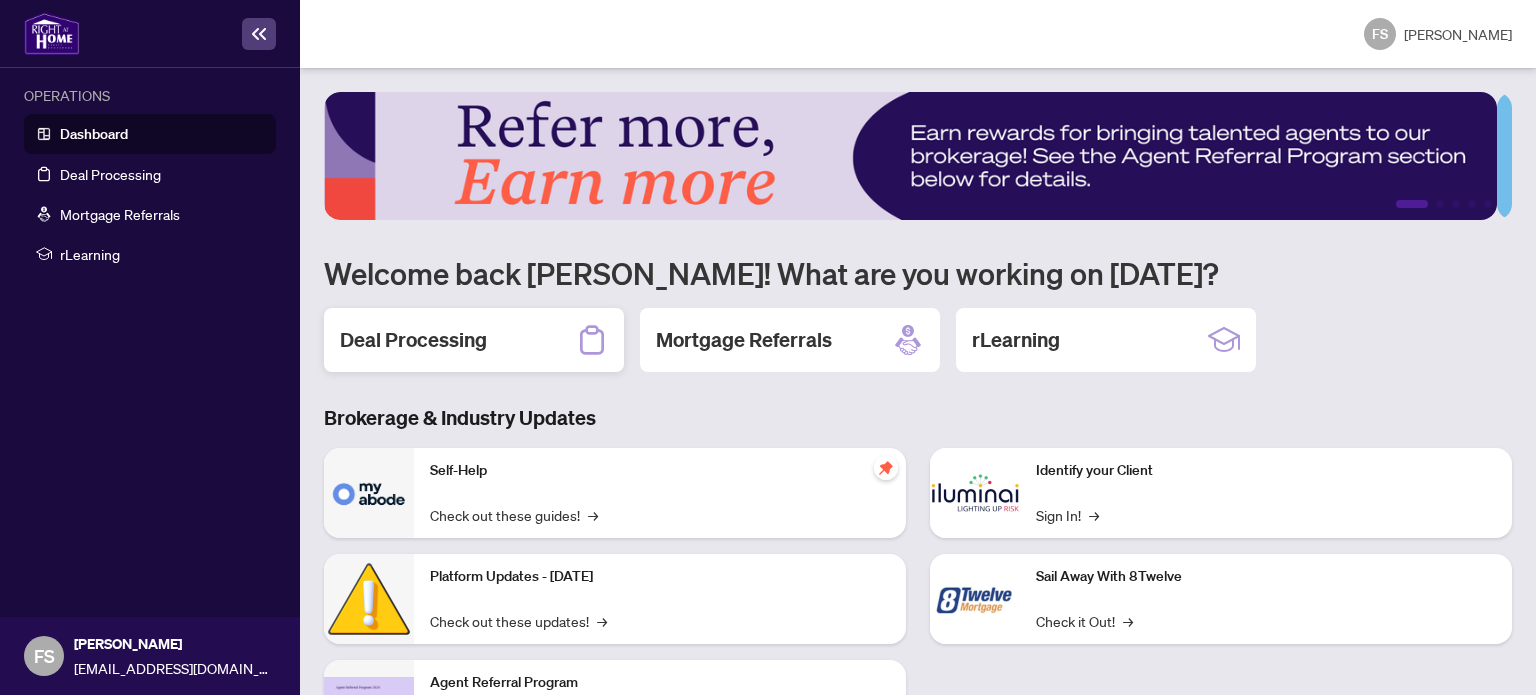 click on "Deal Processing" at bounding box center (474, 340) 